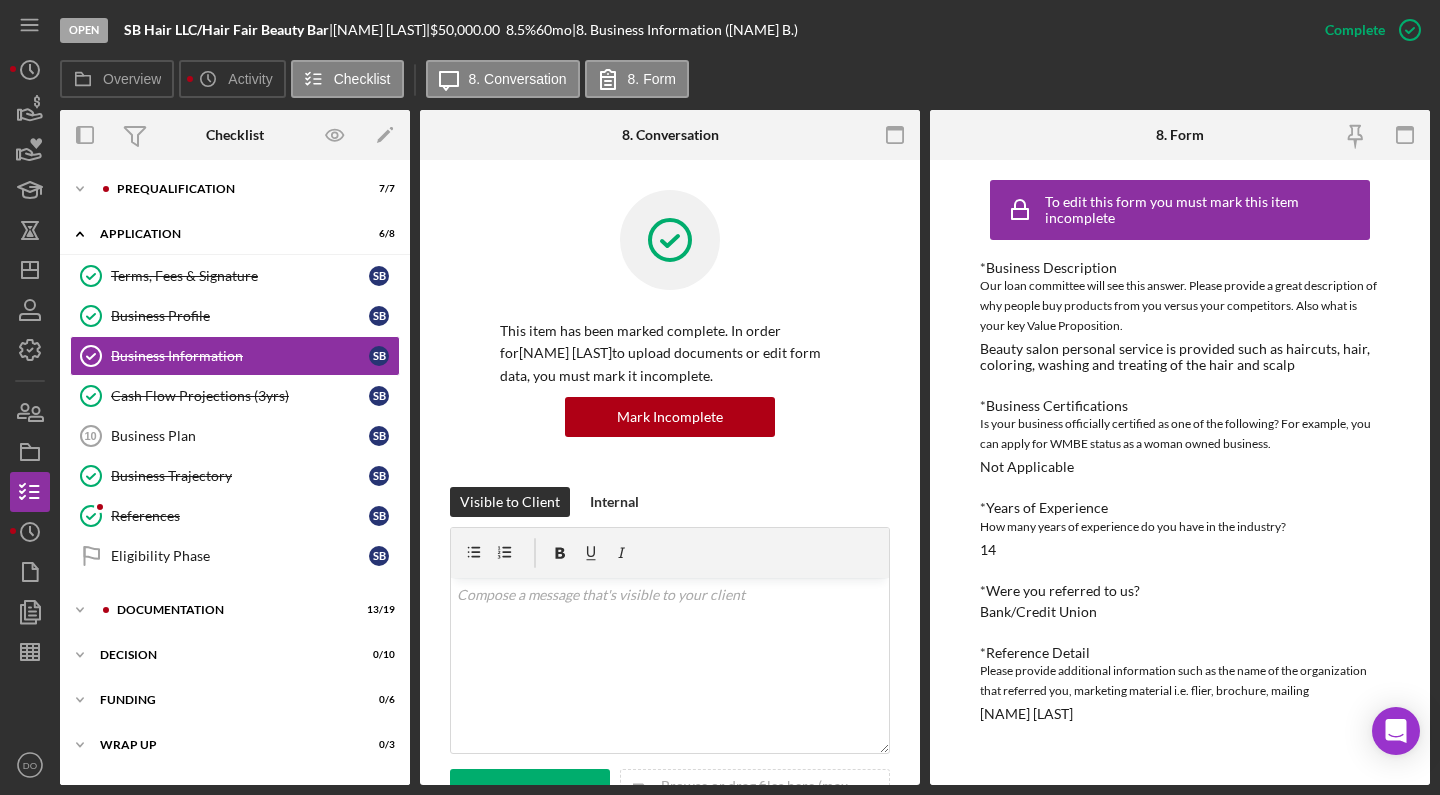 scroll, scrollTop: 0, scrollLeft: 0, axis: both 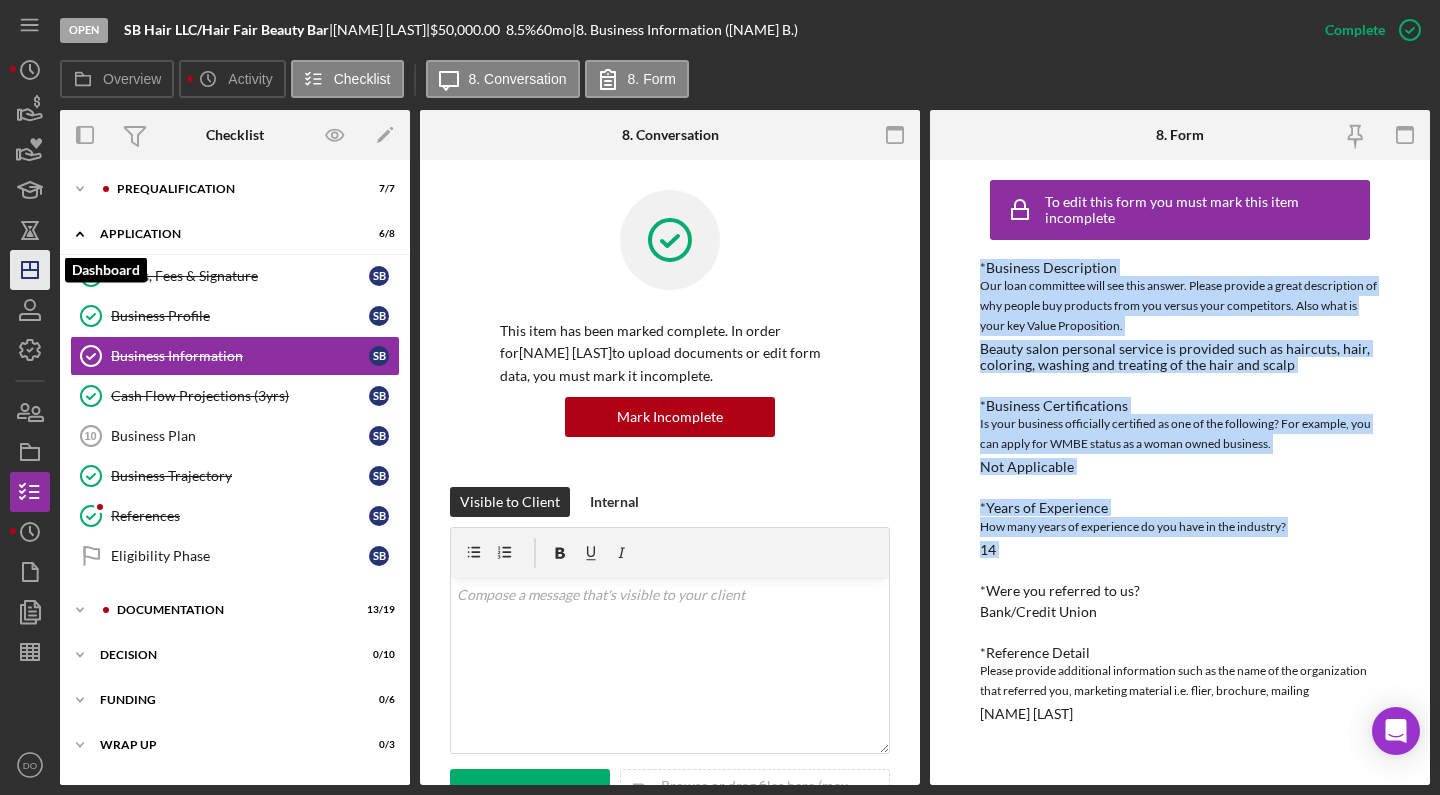click 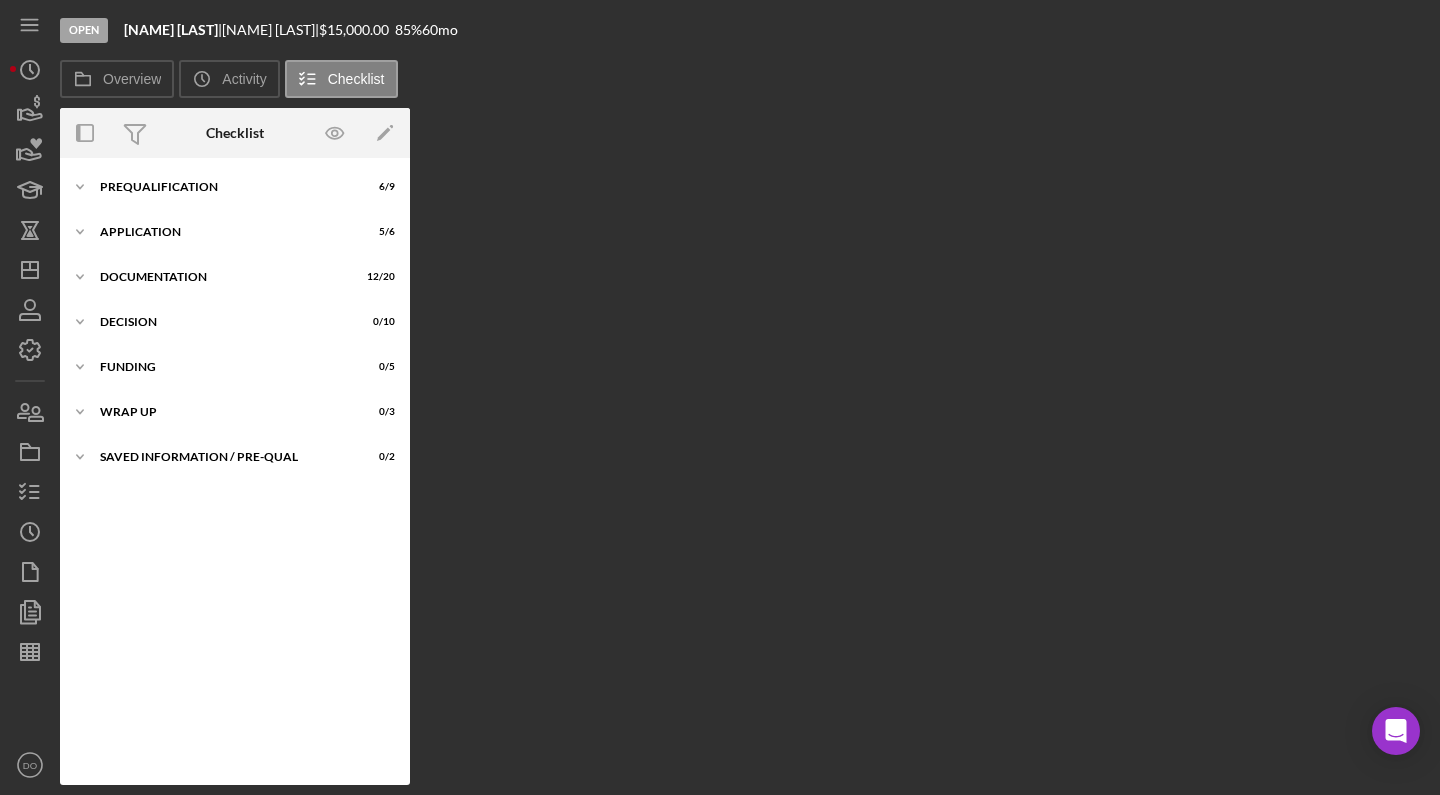 scroll, scrollTop: 0, scrollLeft: 0, axis: both 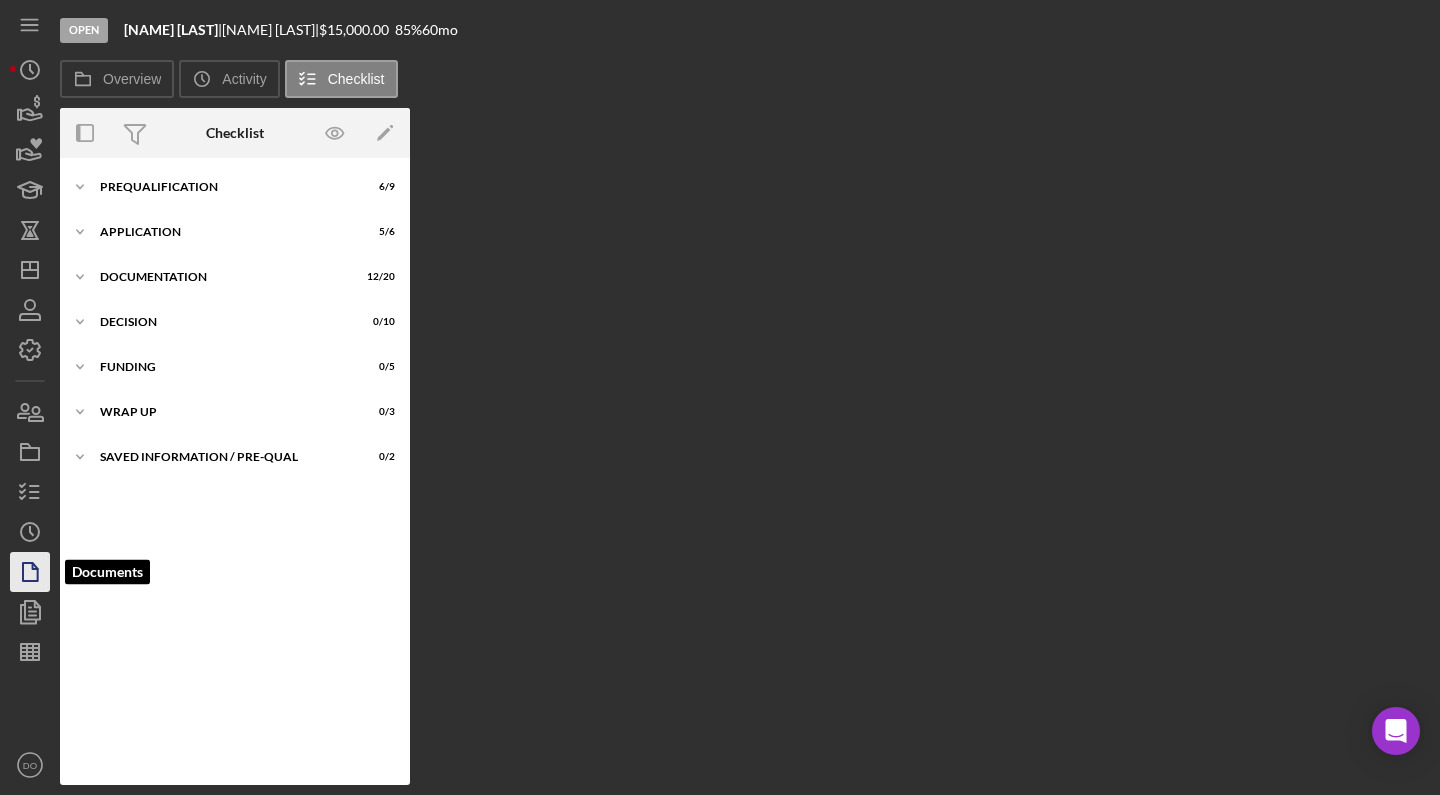 click 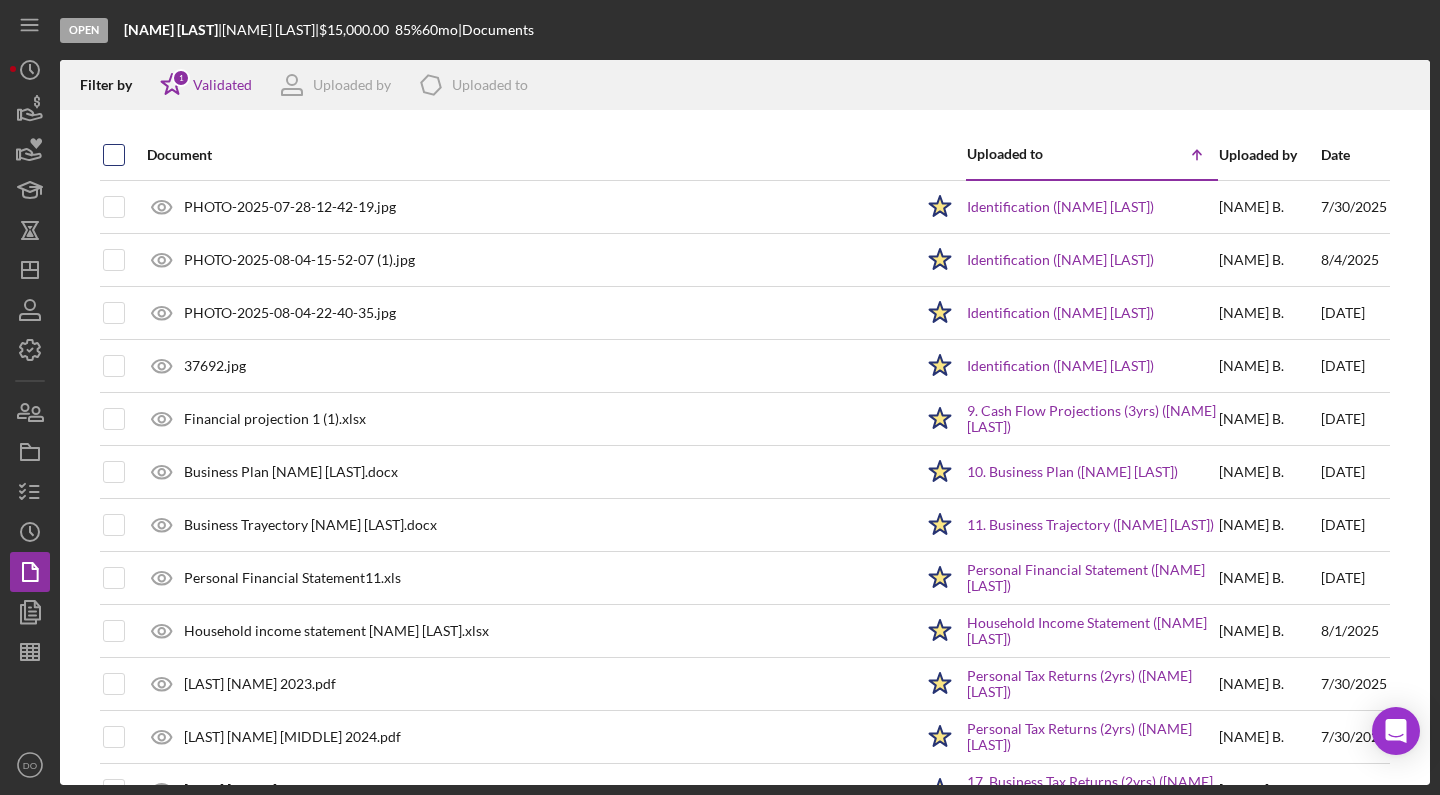 click at bounding box center [114, 155] 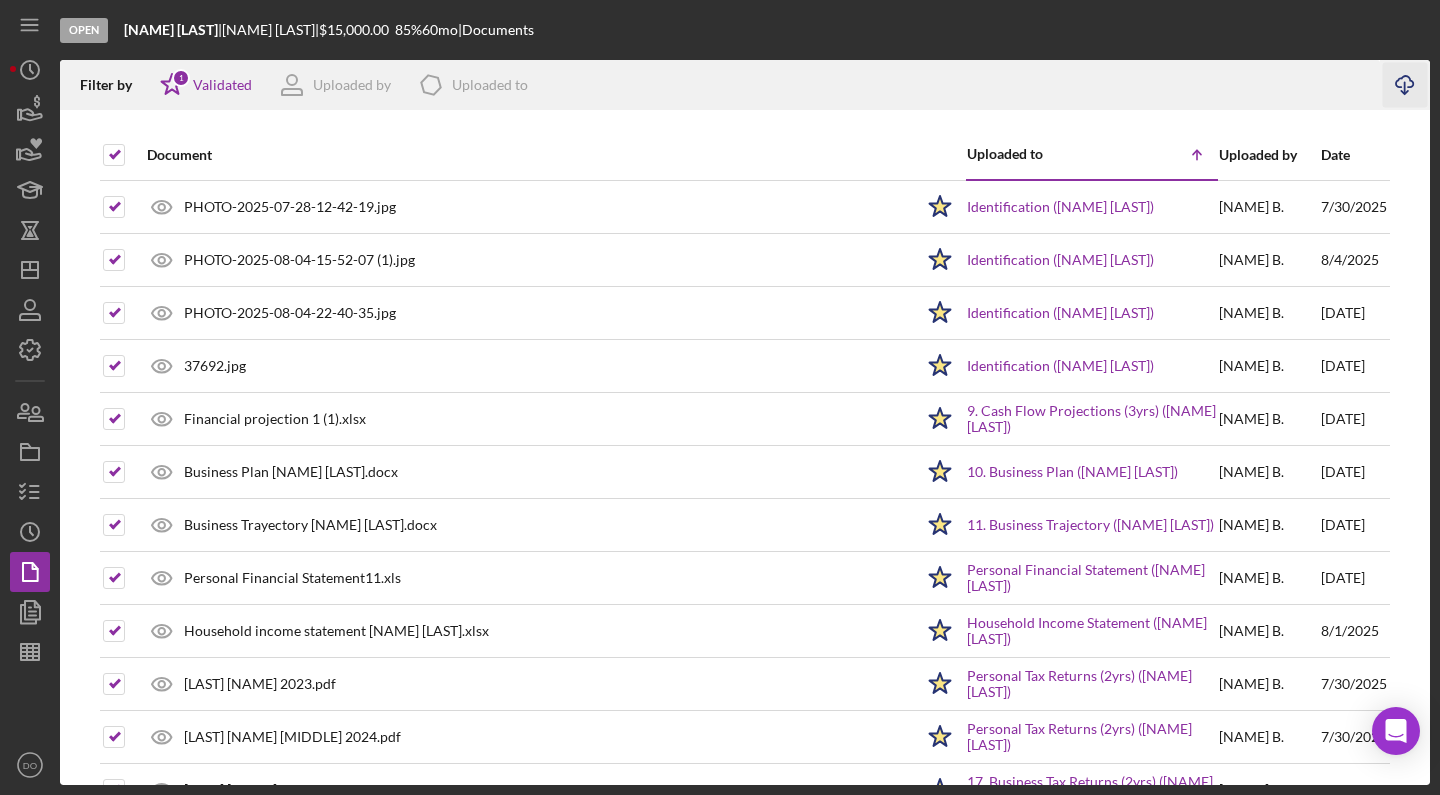 click on "Icon/Download" 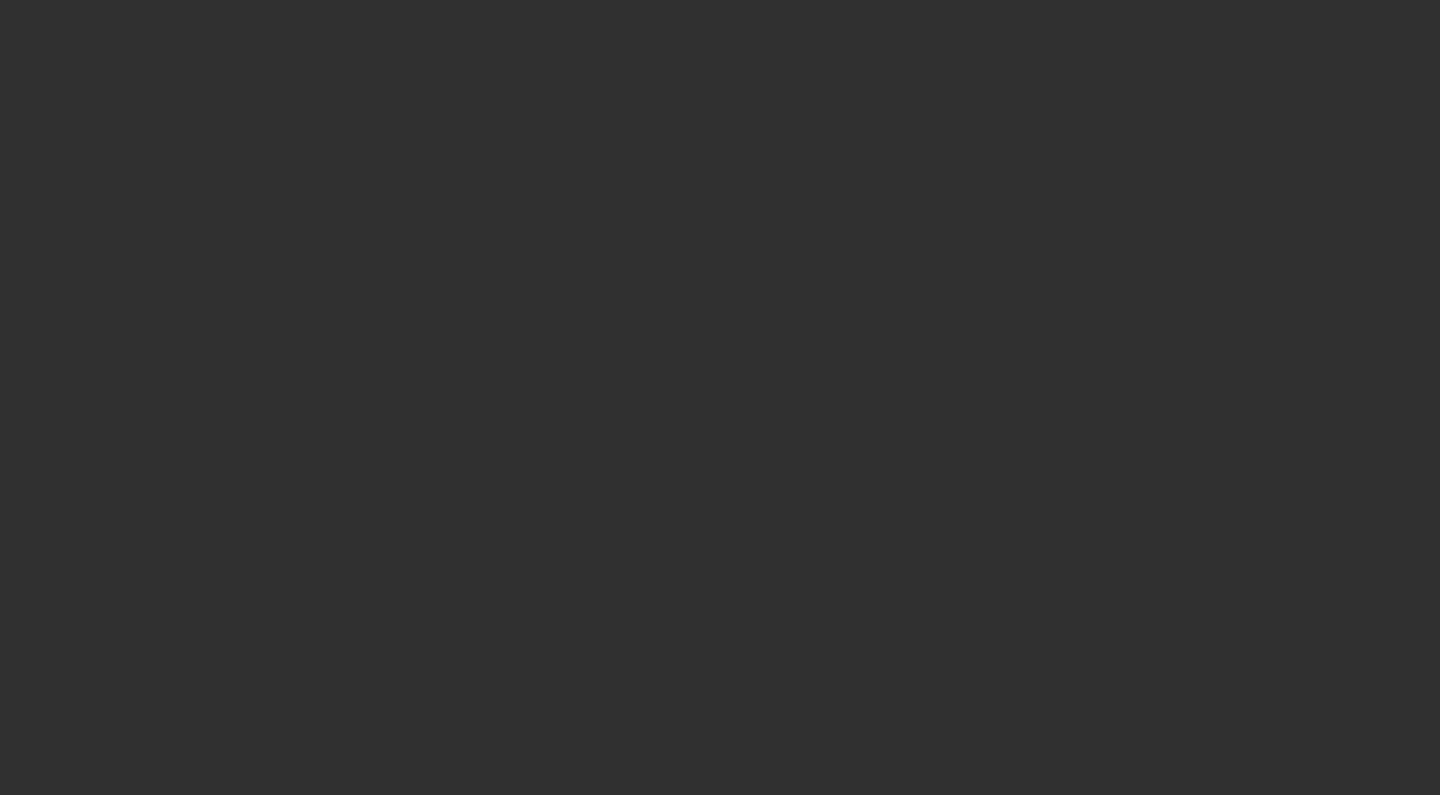 scroll, scrollTop: 0, scrollLeft: 0, axis: both 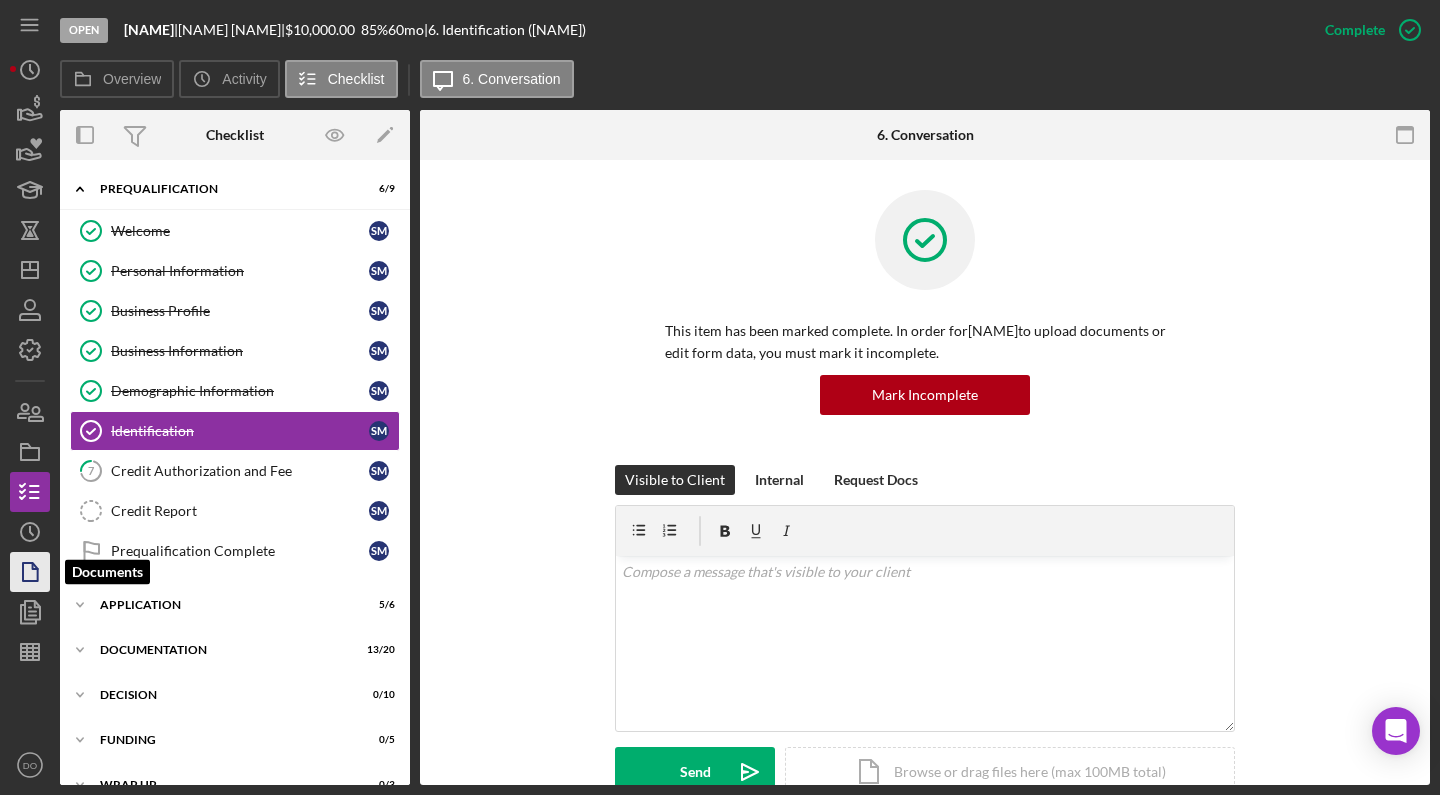 drag, startPoint x: 13, startPoint y: 607, endPoint x: 16, endPoint y: 580, distance: 27.166155 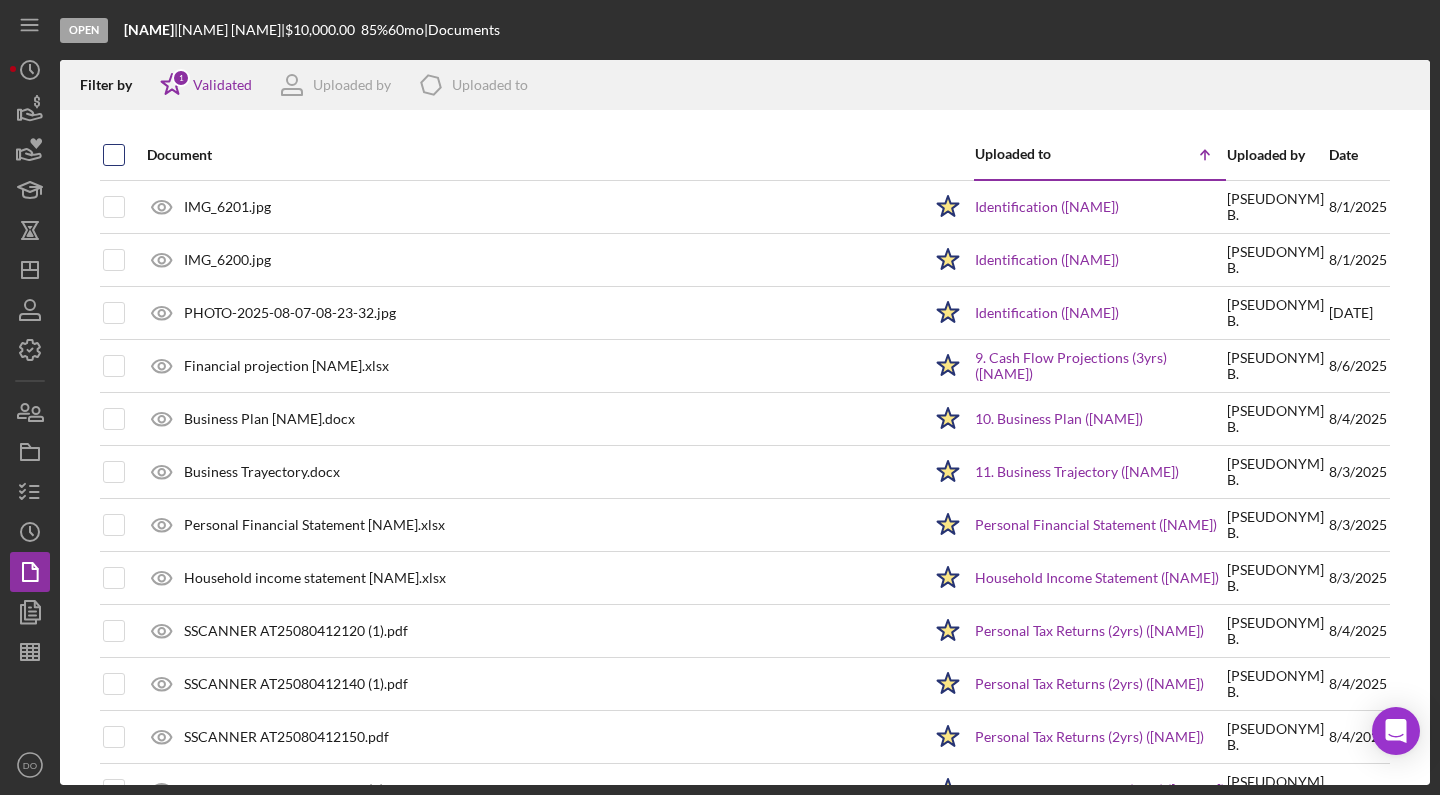 click at bounding box center [114, 155] 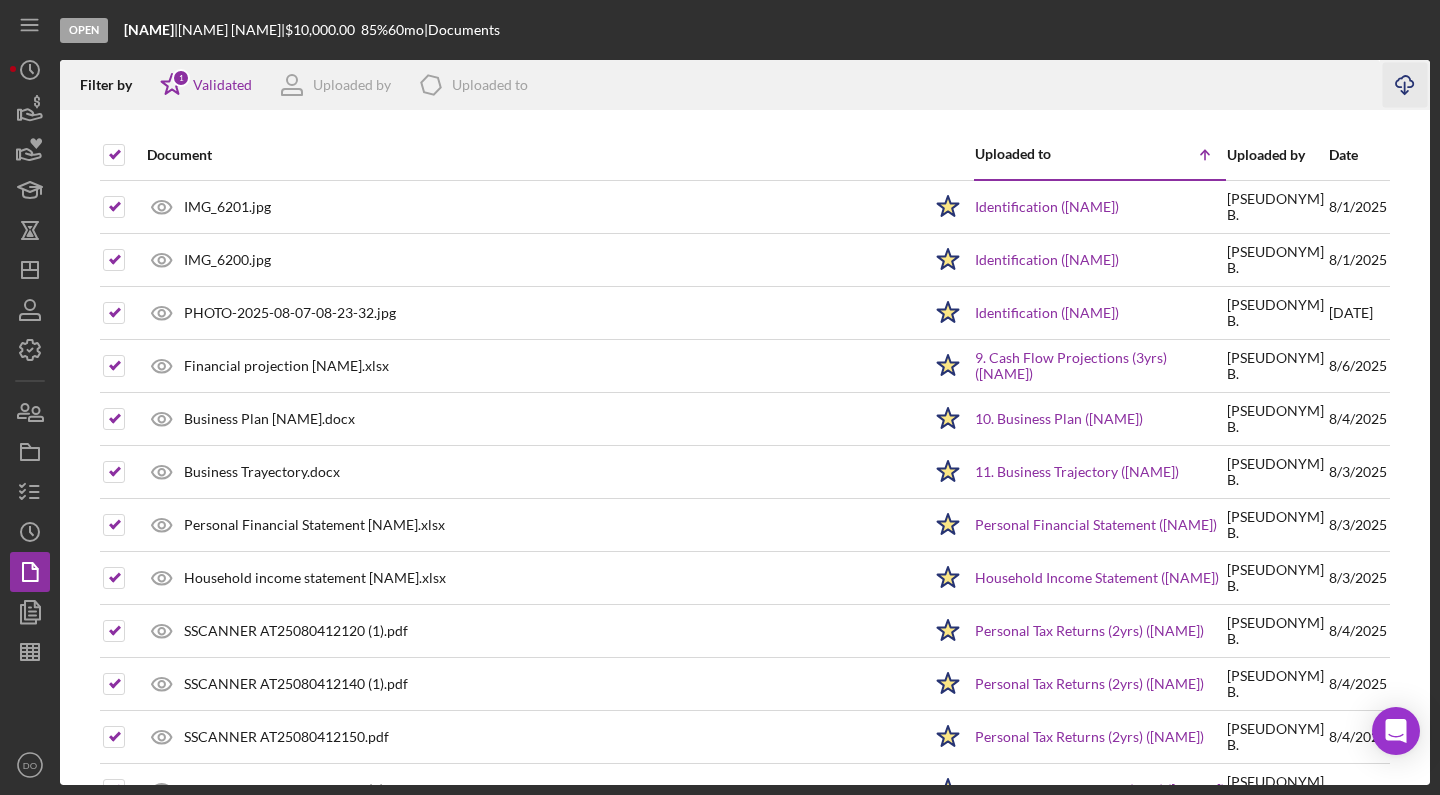 click on "Icon/Download" 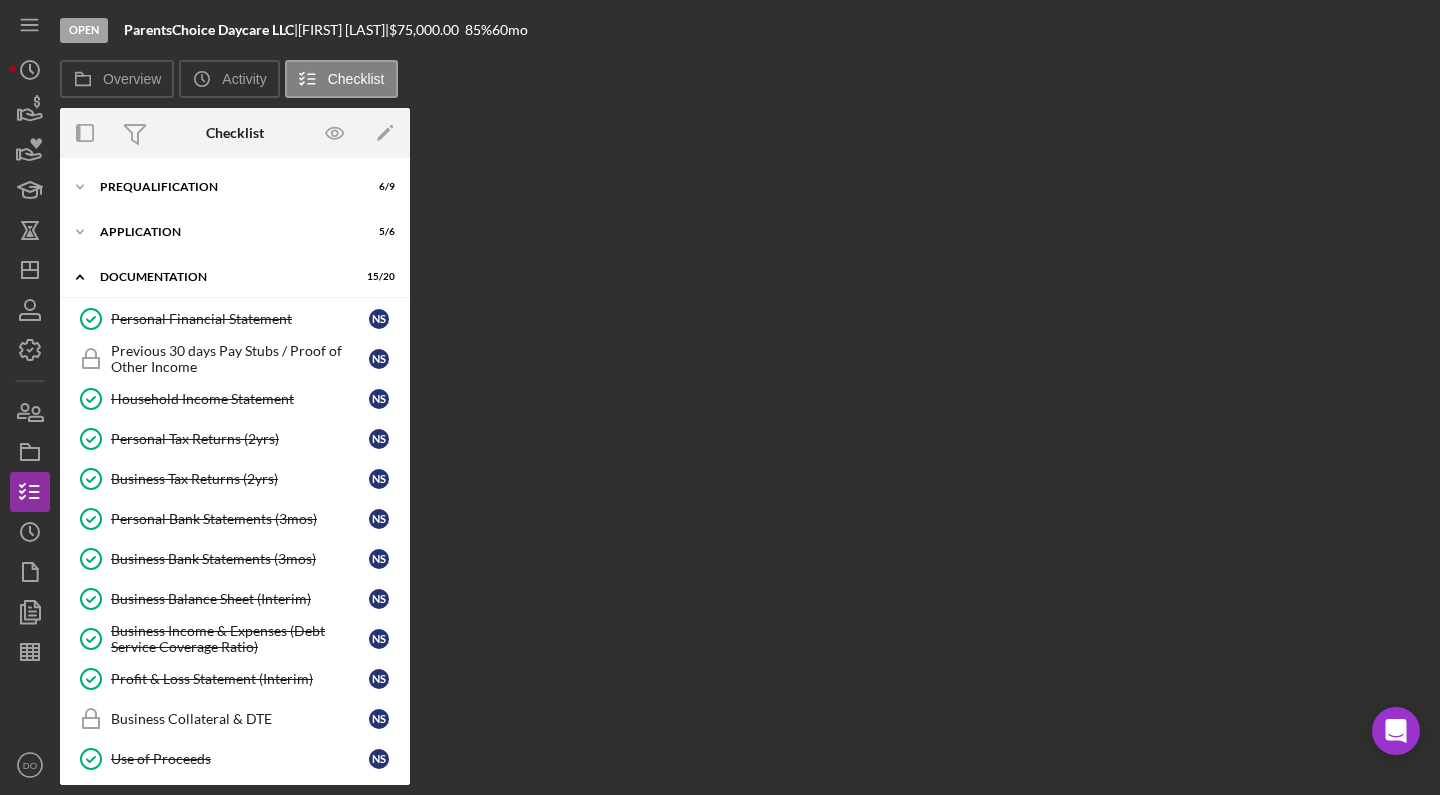 scroll, scrollTop: 0, scrollLeft: 0, axis: both 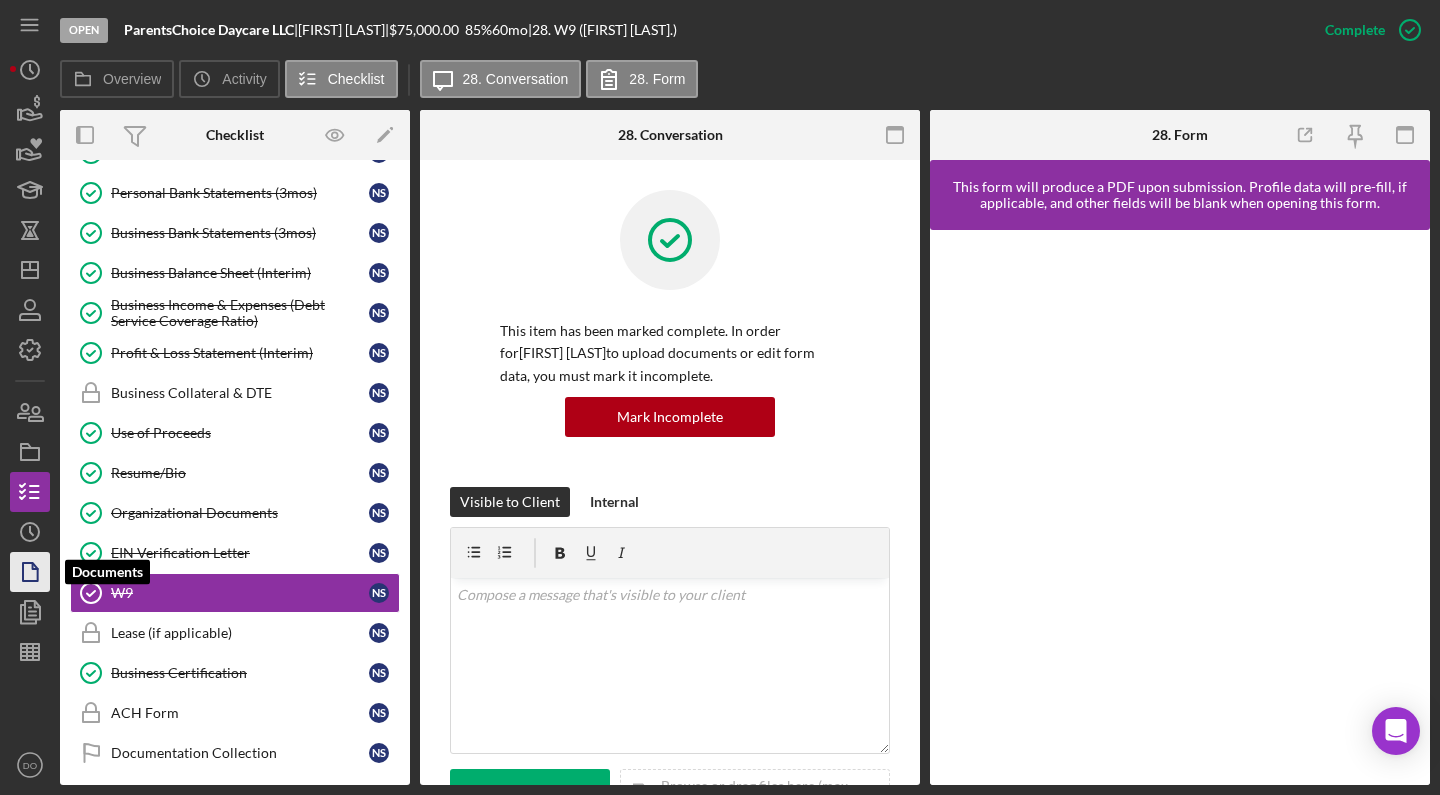 click 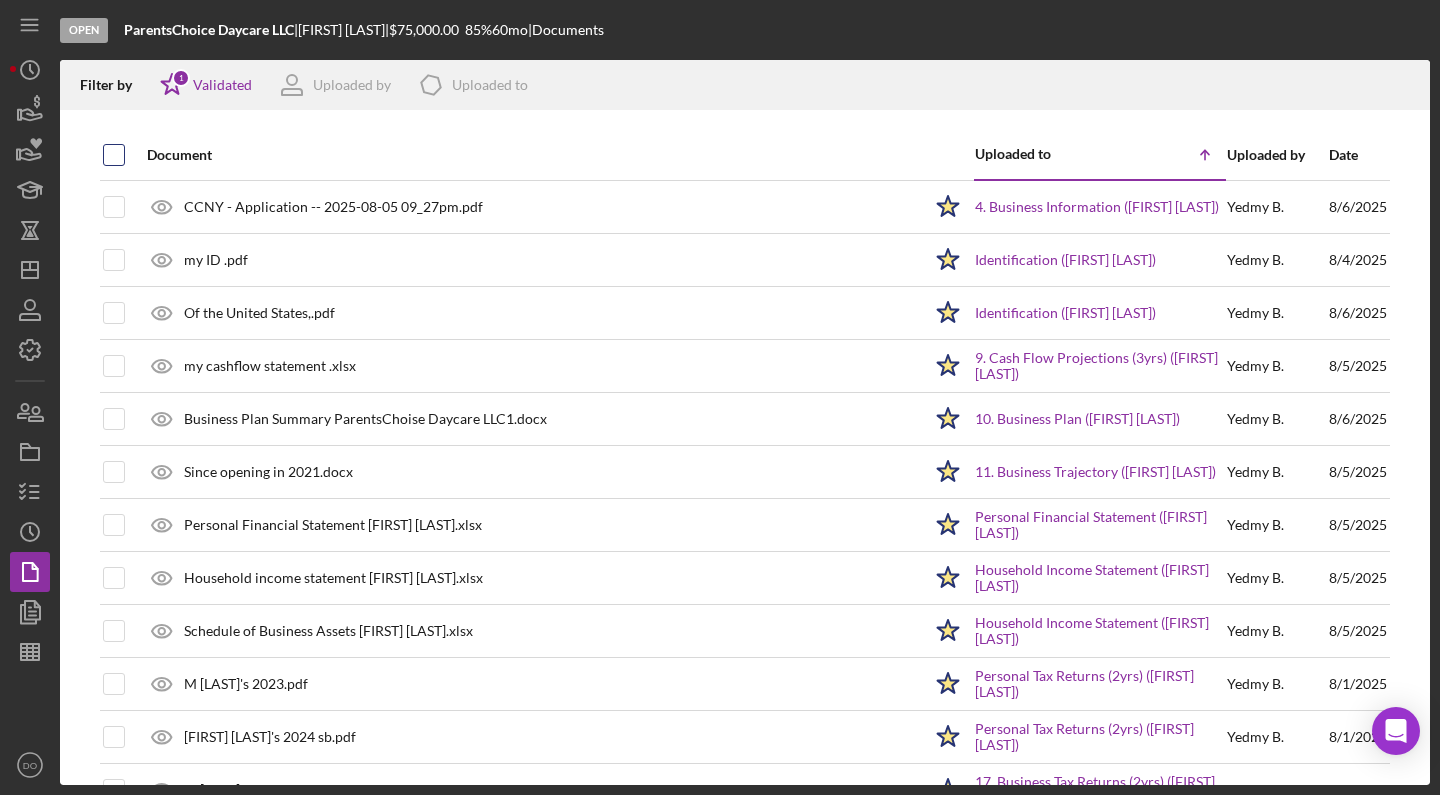 click at bounding box center [114, 155] 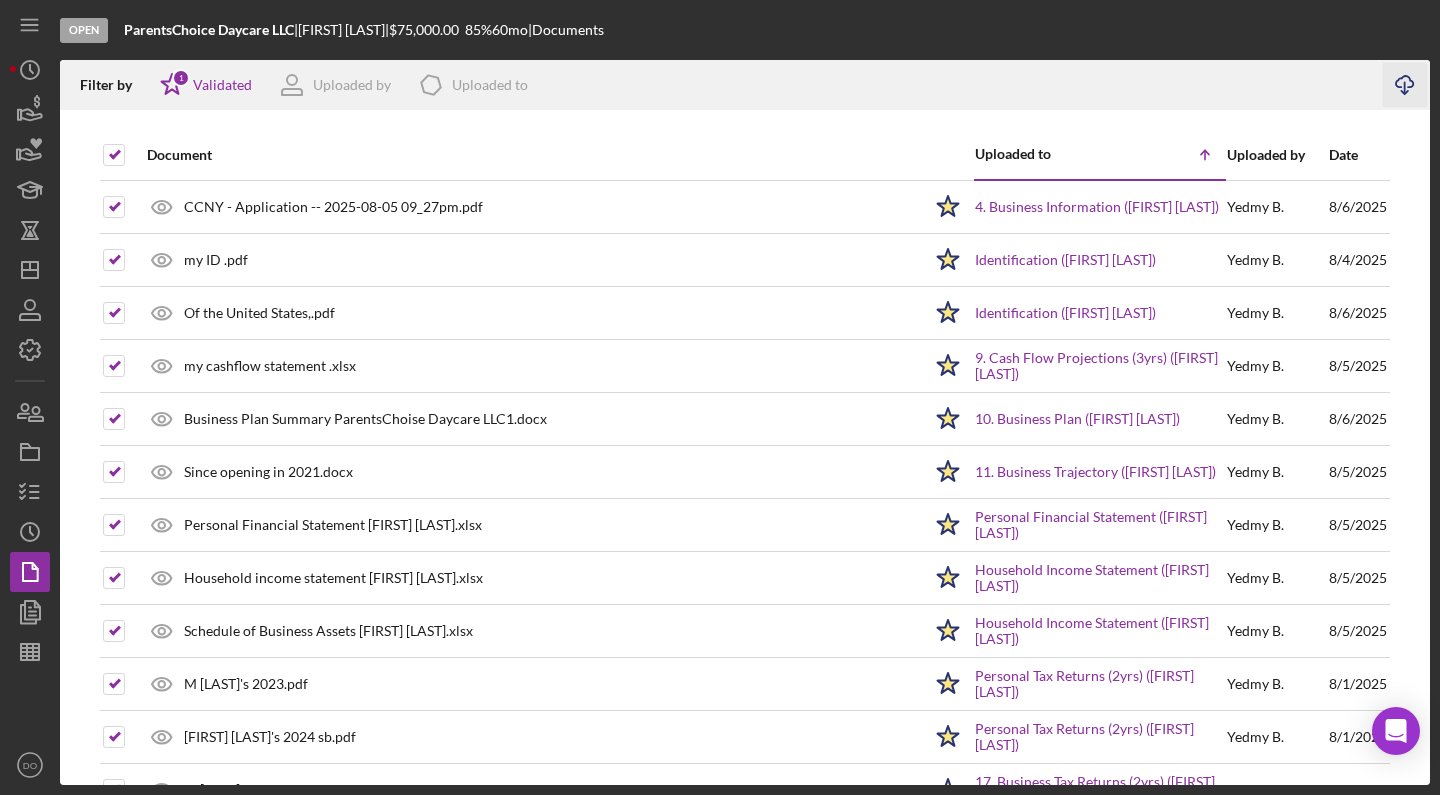 click on "Icon/Download" 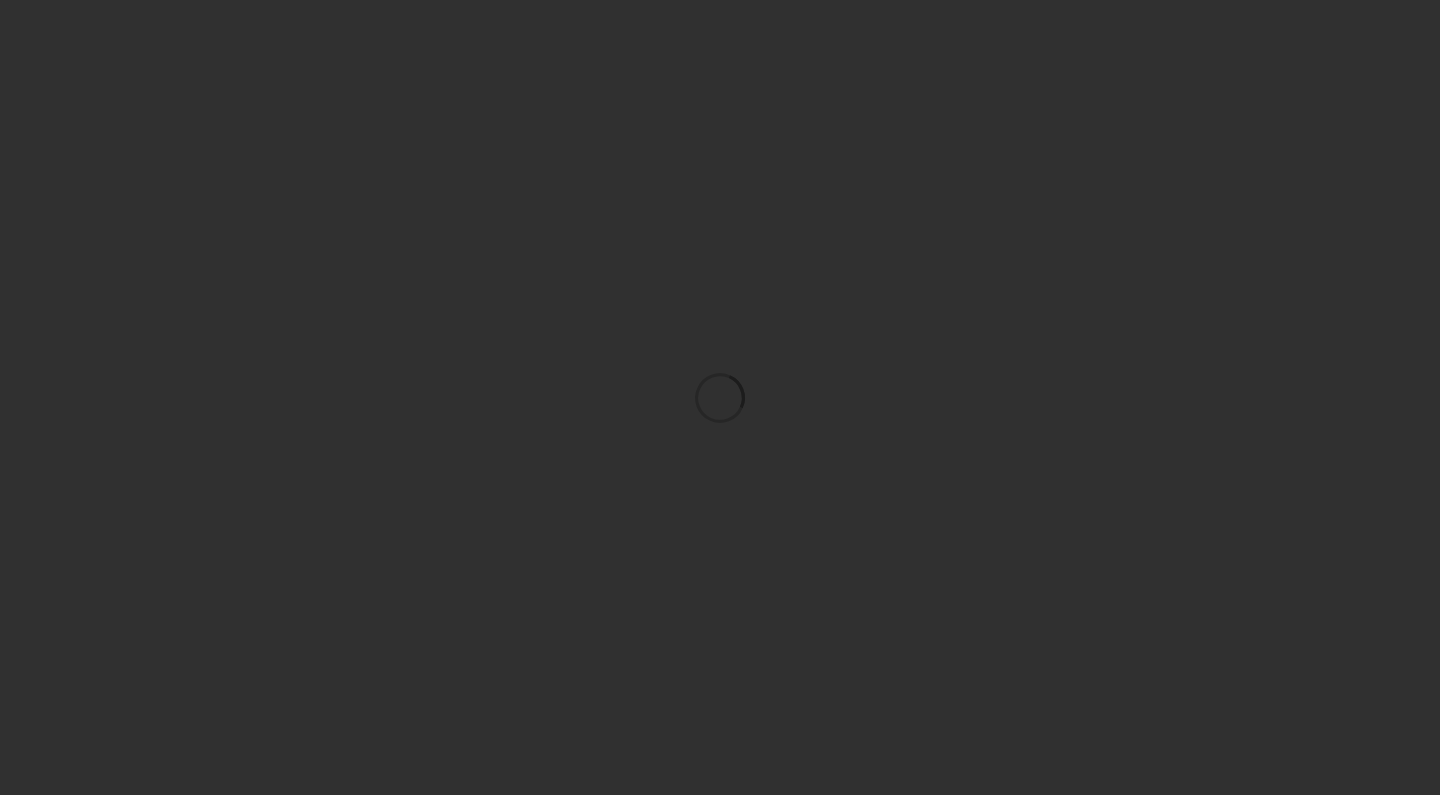 scroll, scrollTop: 0, scrollLeft: 0, axis: both 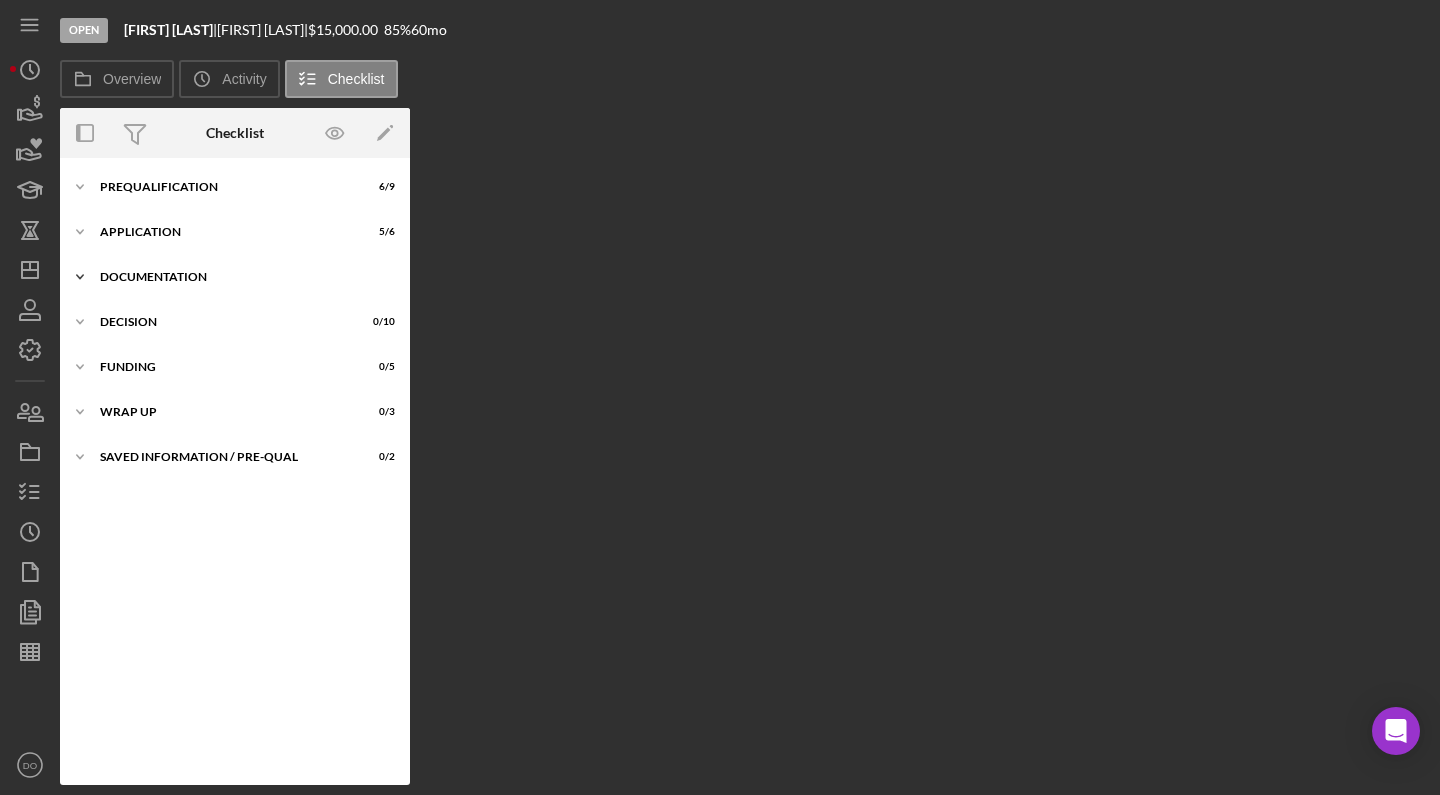 click on "Icon/Expander Documentation 12 / 20" at bounding box center (235, 277) 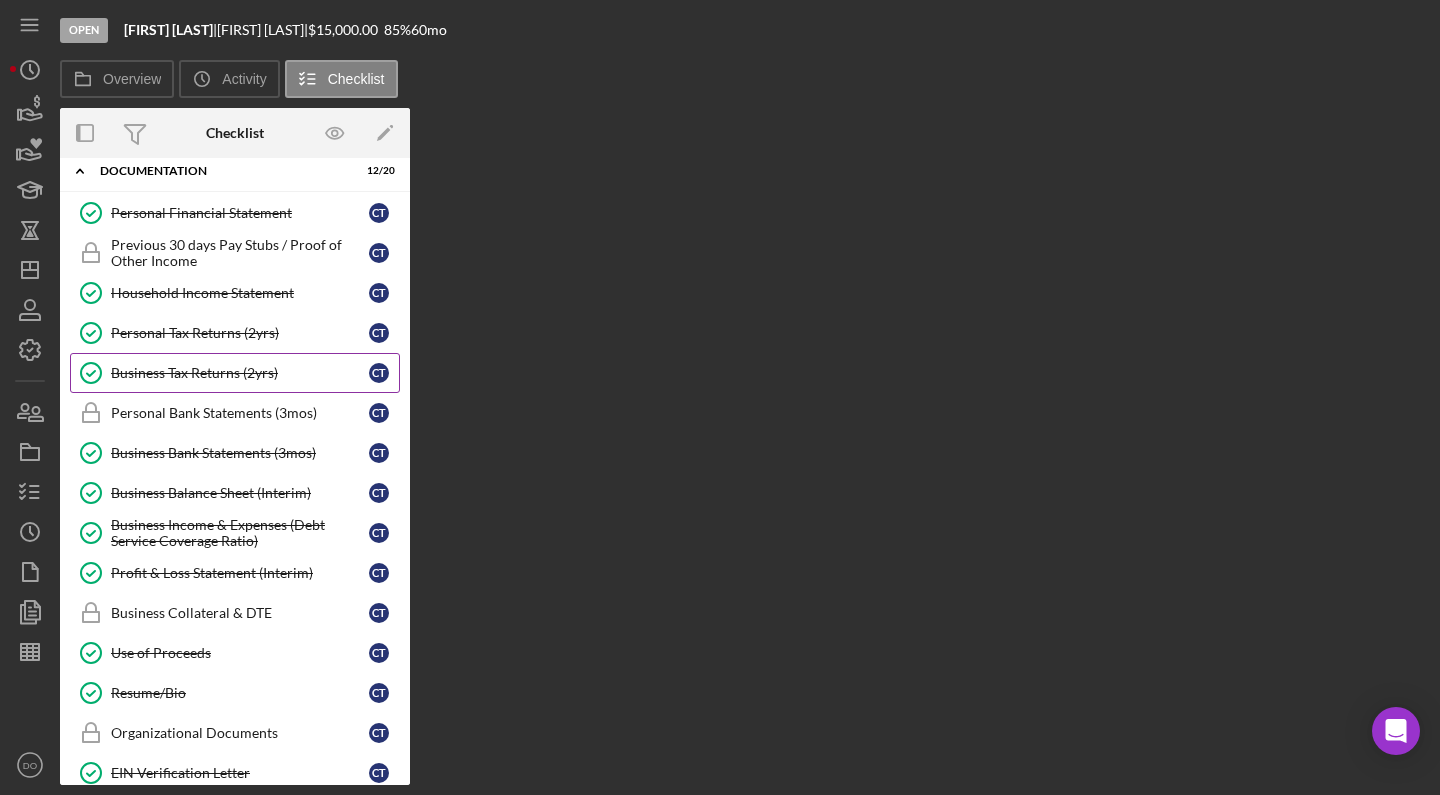 scroll, scrollTop: 156, scrollLeft: 0, axis: vertical 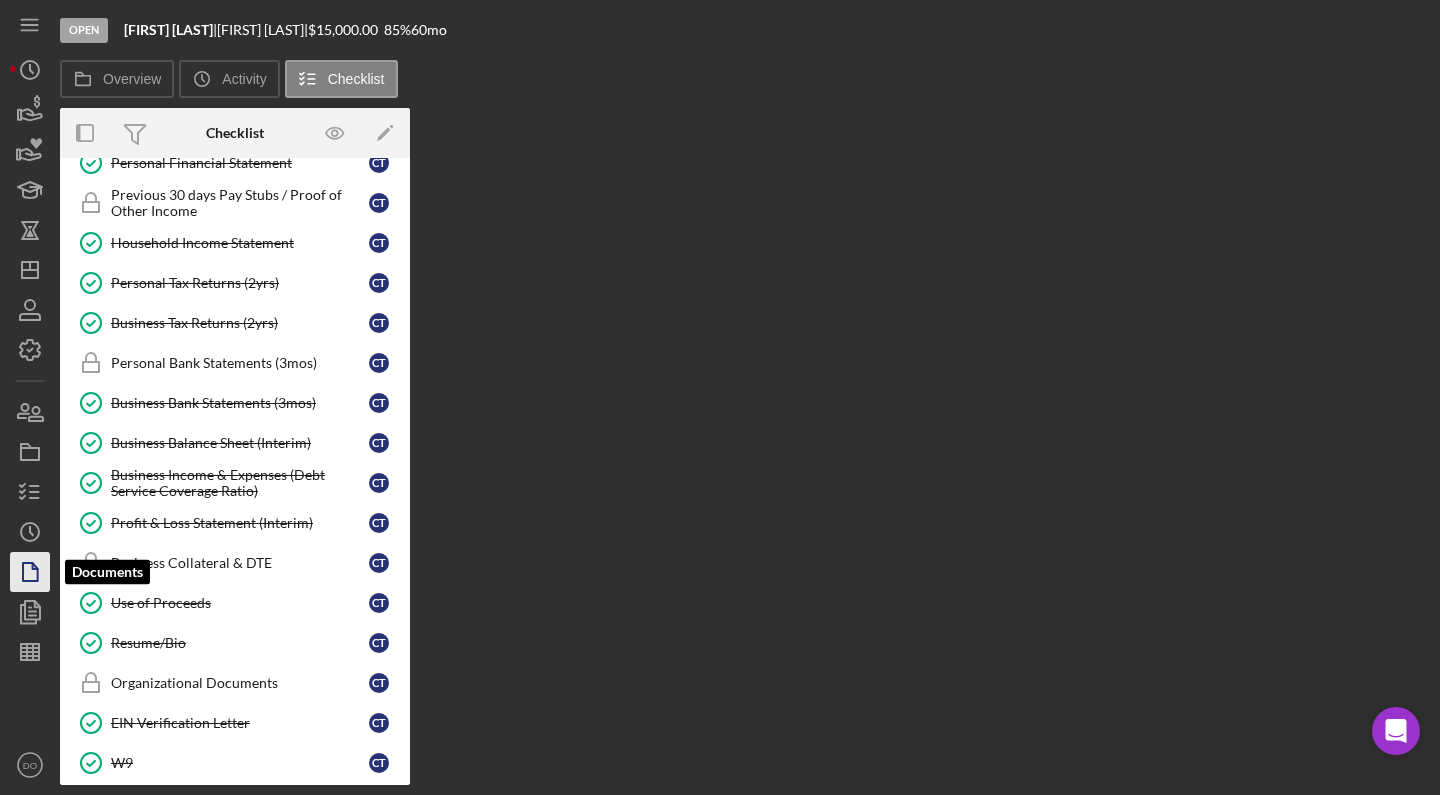 click 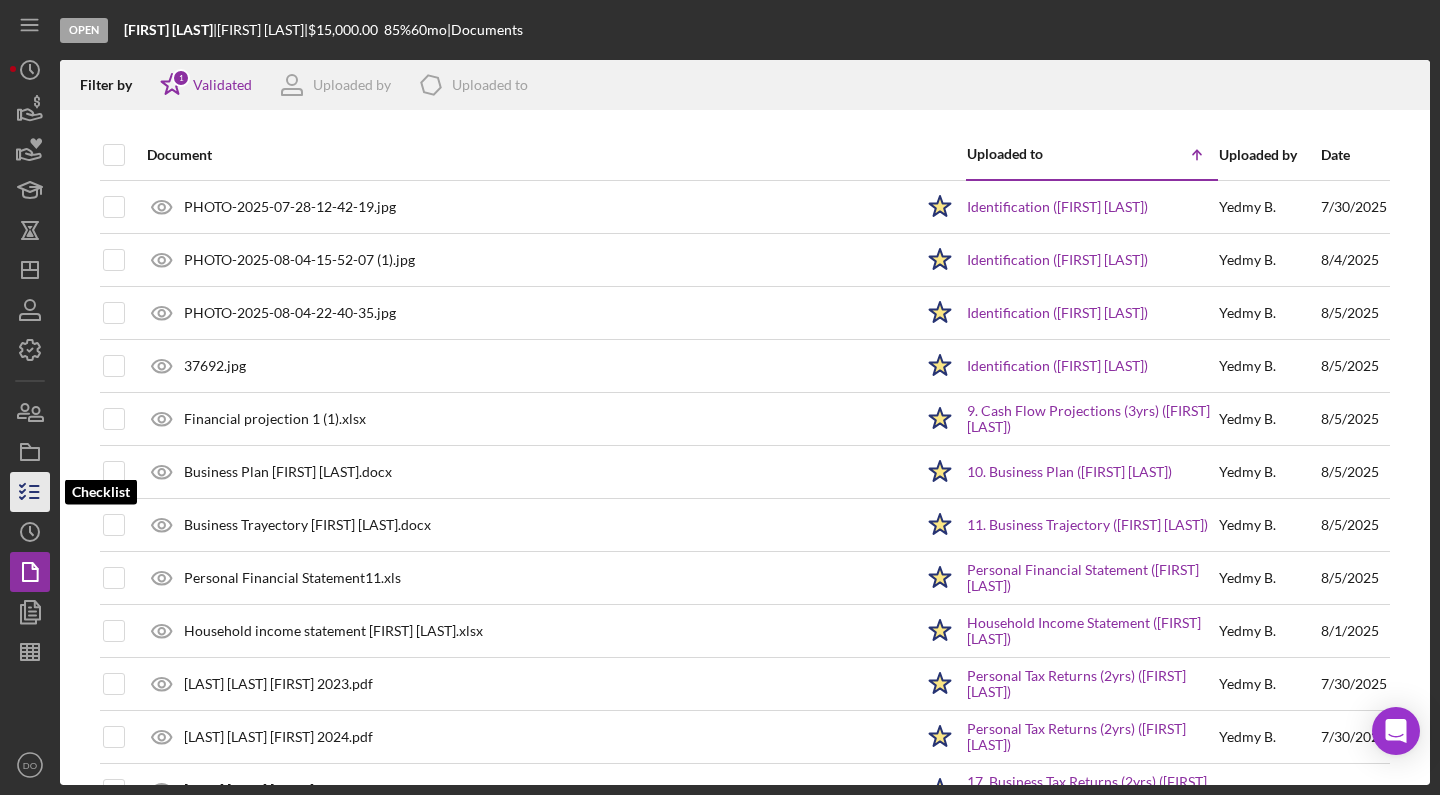 click 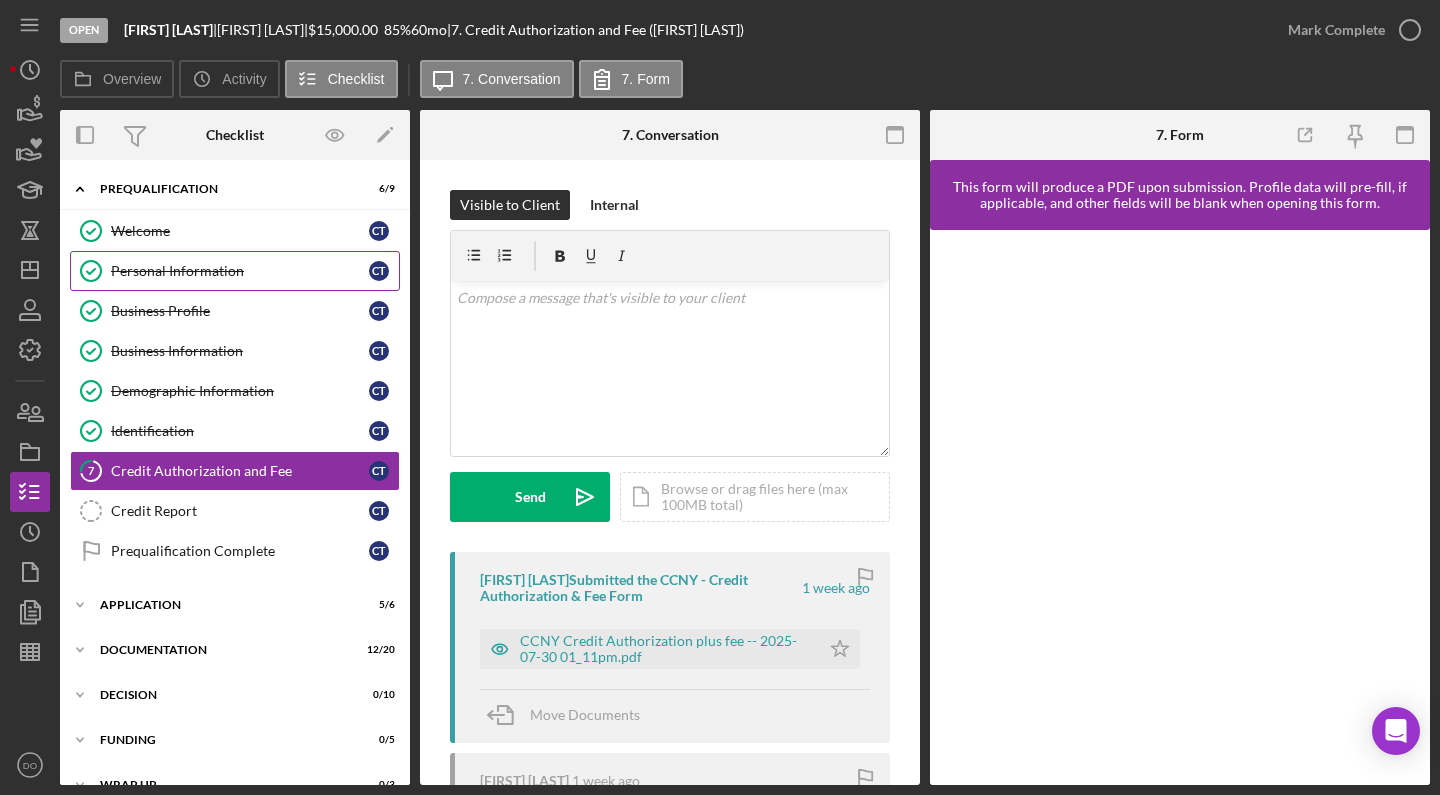 click on "Personal Information" at bounding box center (240, 271) 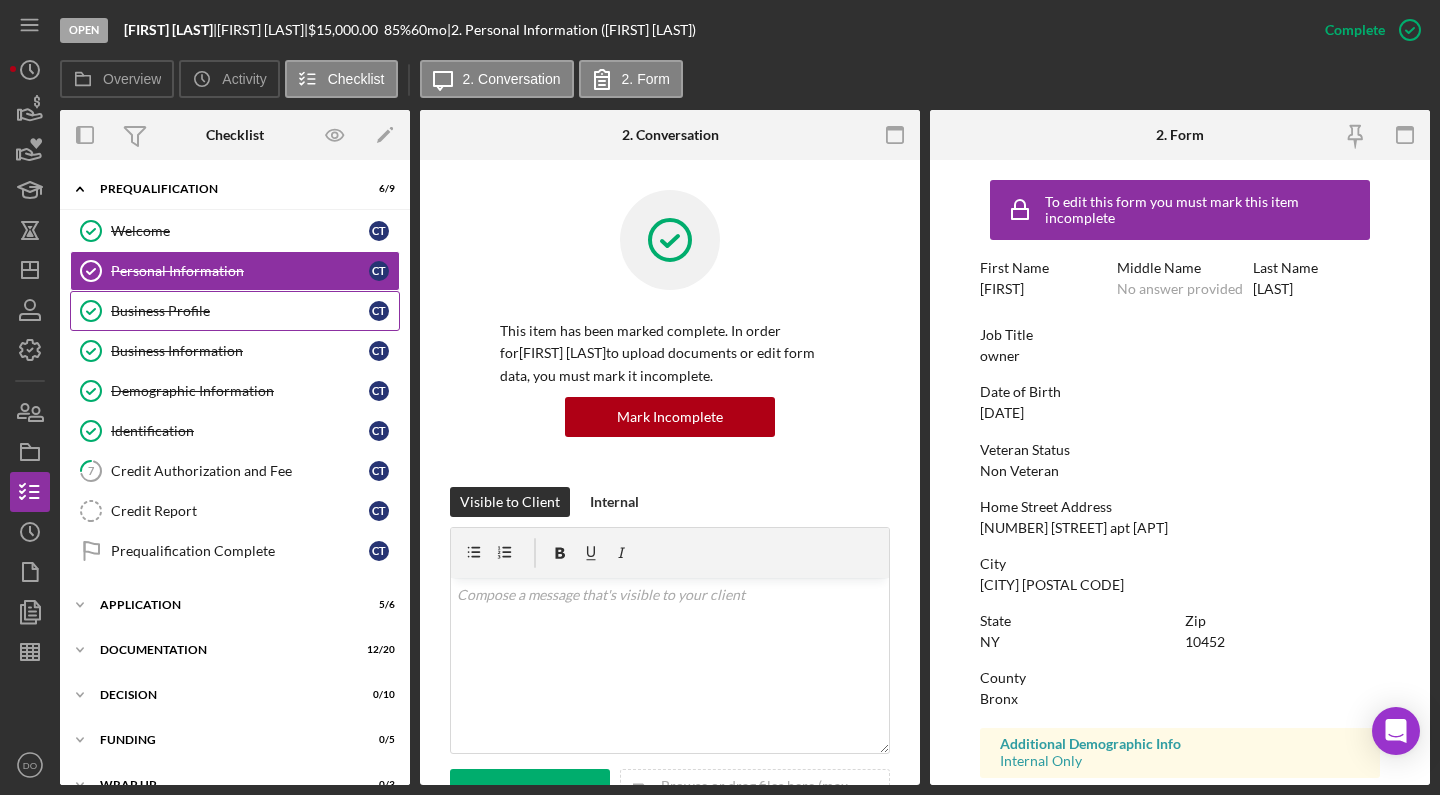 scroll, scrollTop: 26, scrollLeft: 0, axis: vertical 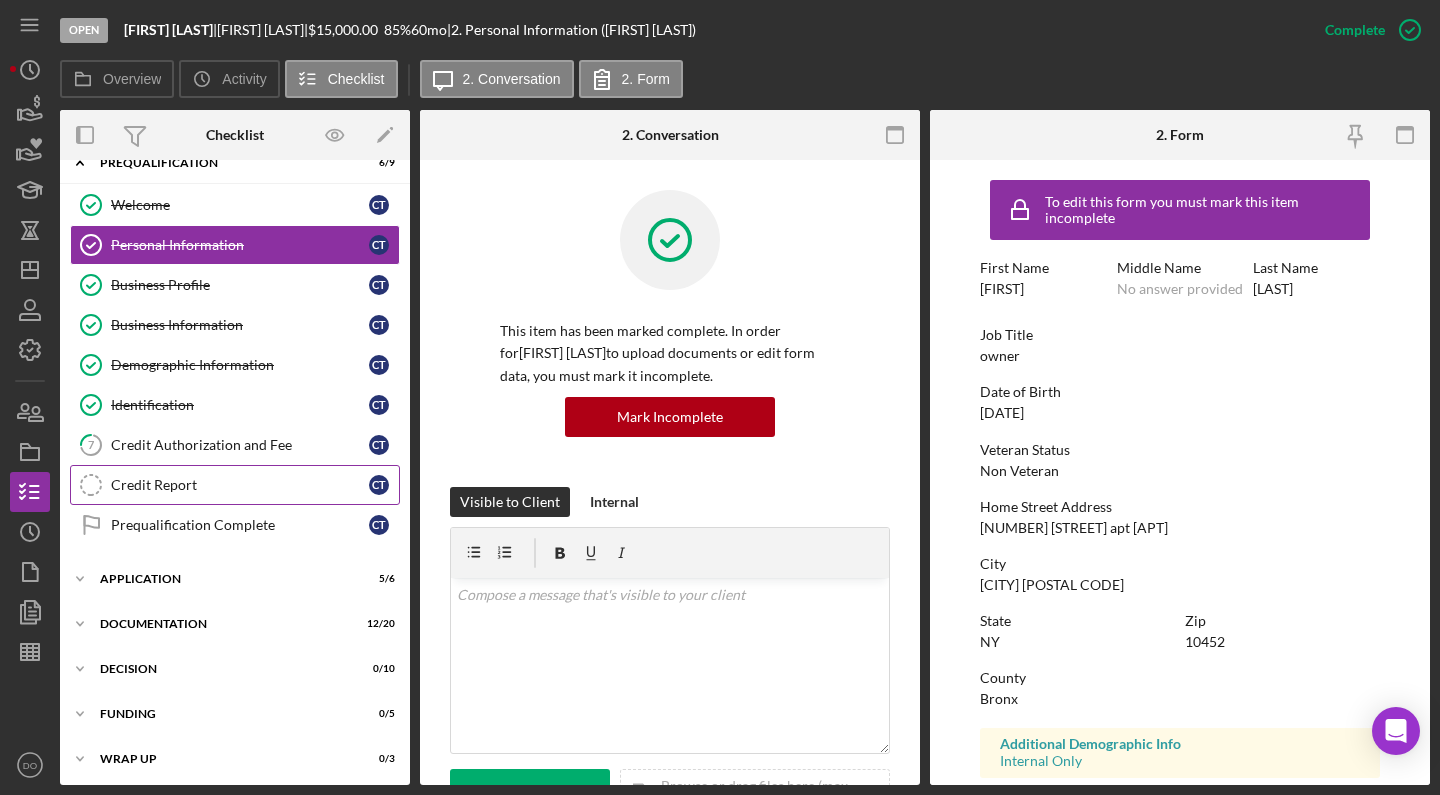 click on "Credit Report" at bounding box center (240, 485) 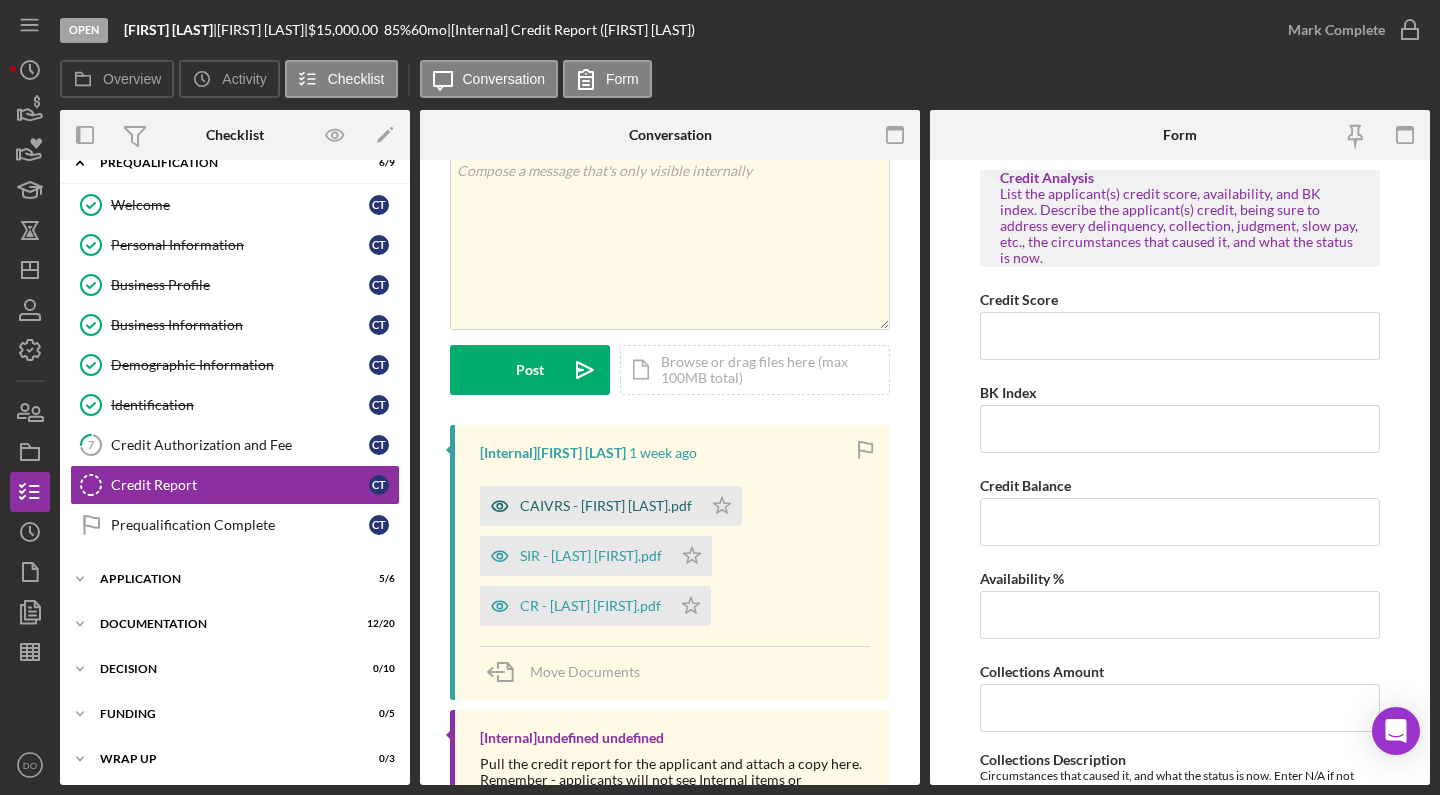 scroll, scrollTop: 101, scrollLeft: 0, axis: vertical 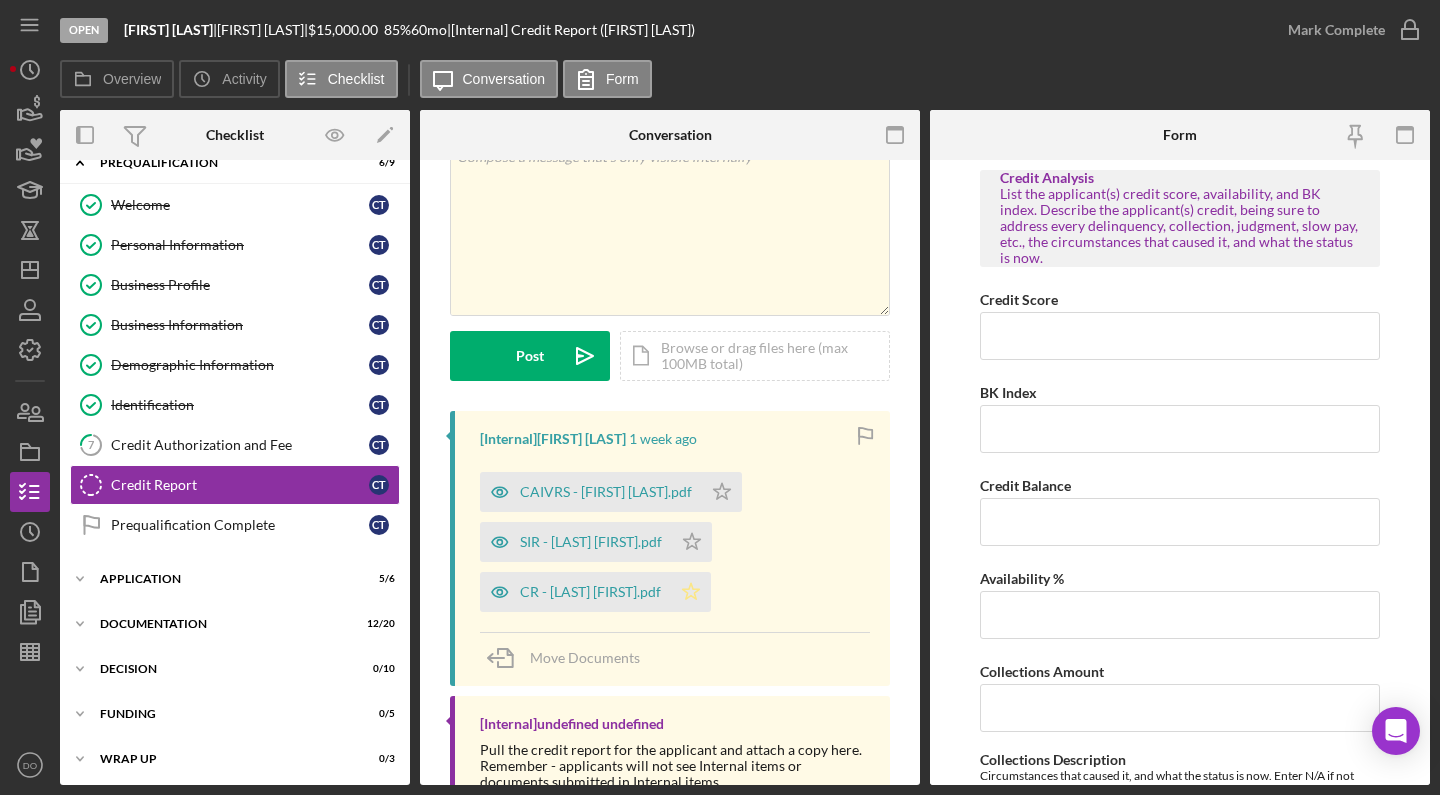 click on "Icon/Star" 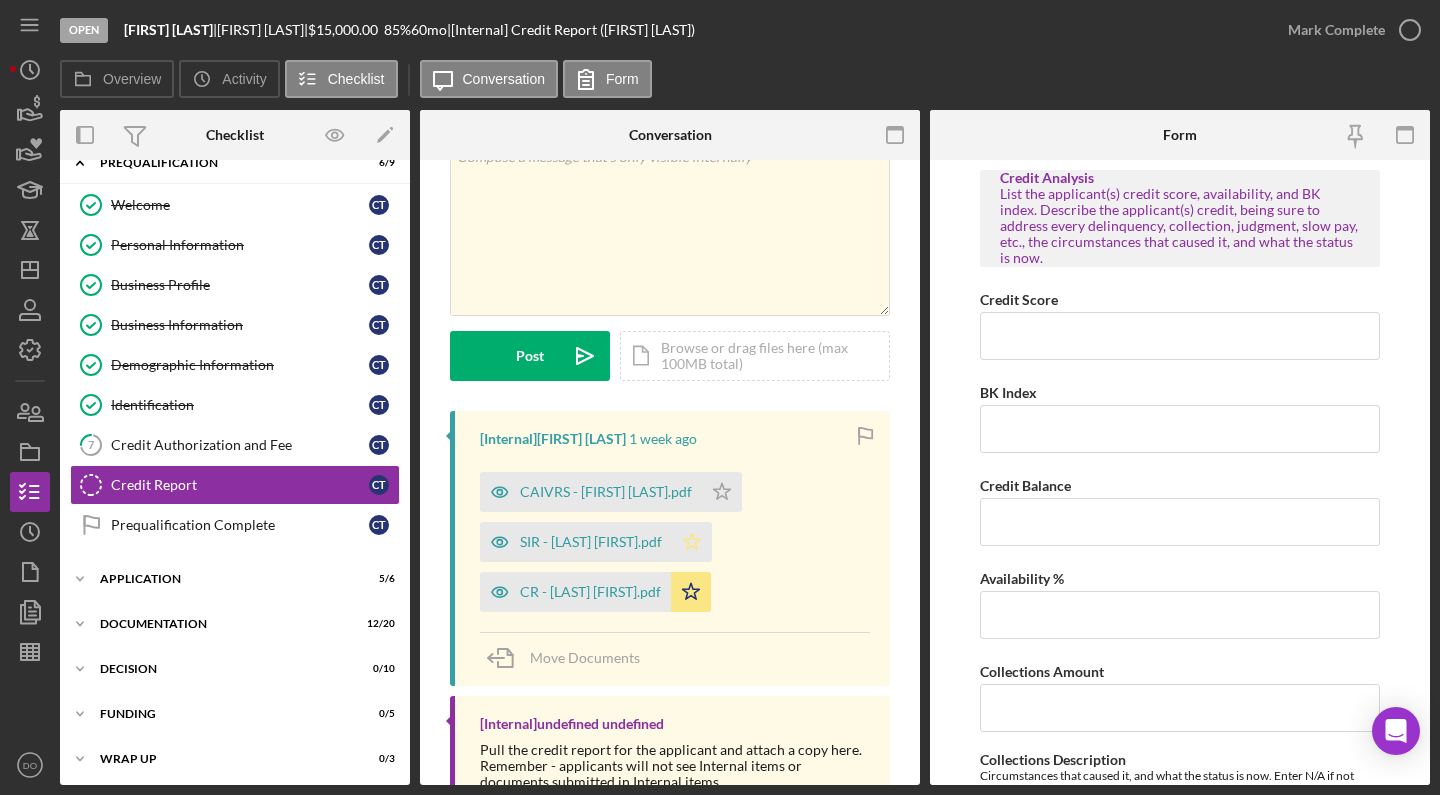 click 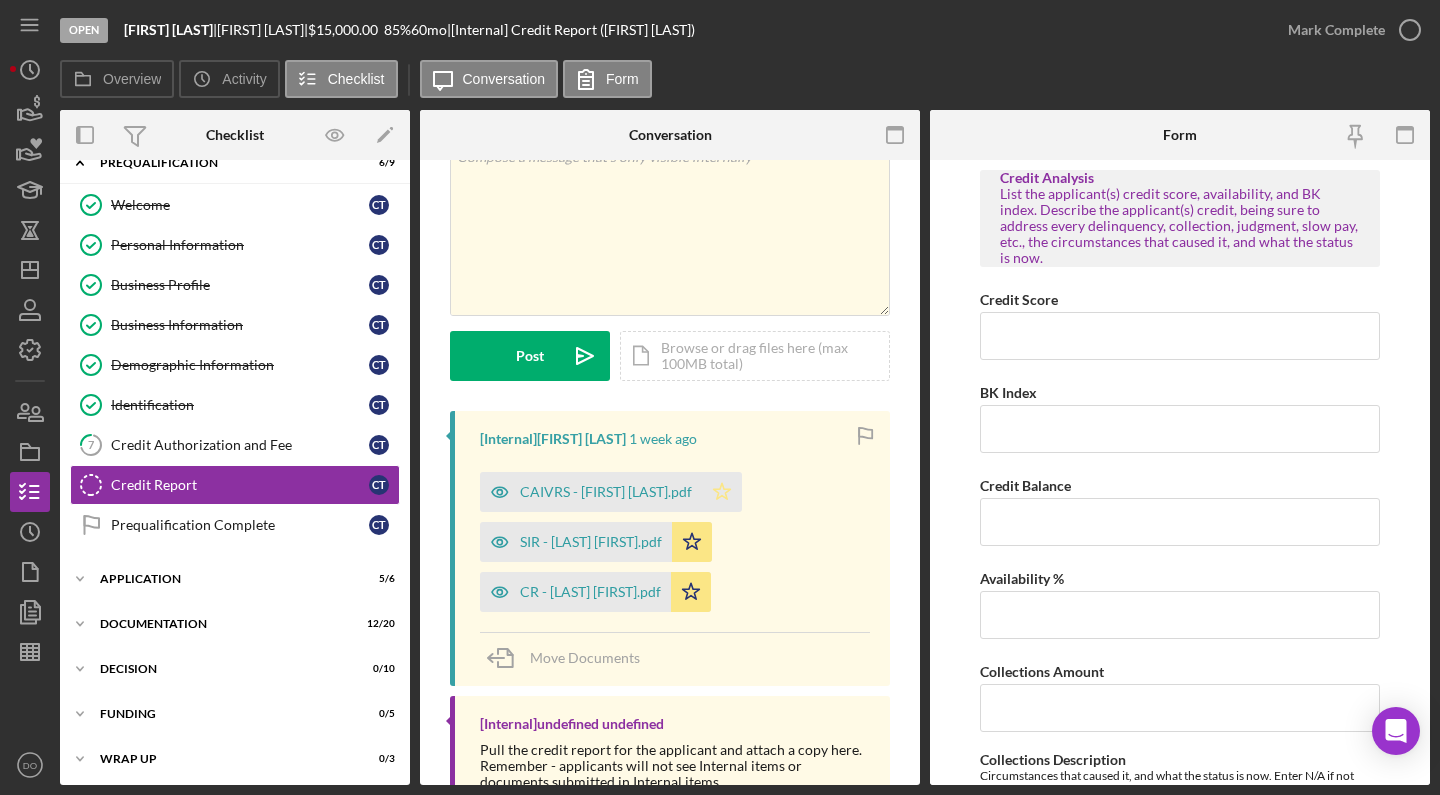 click 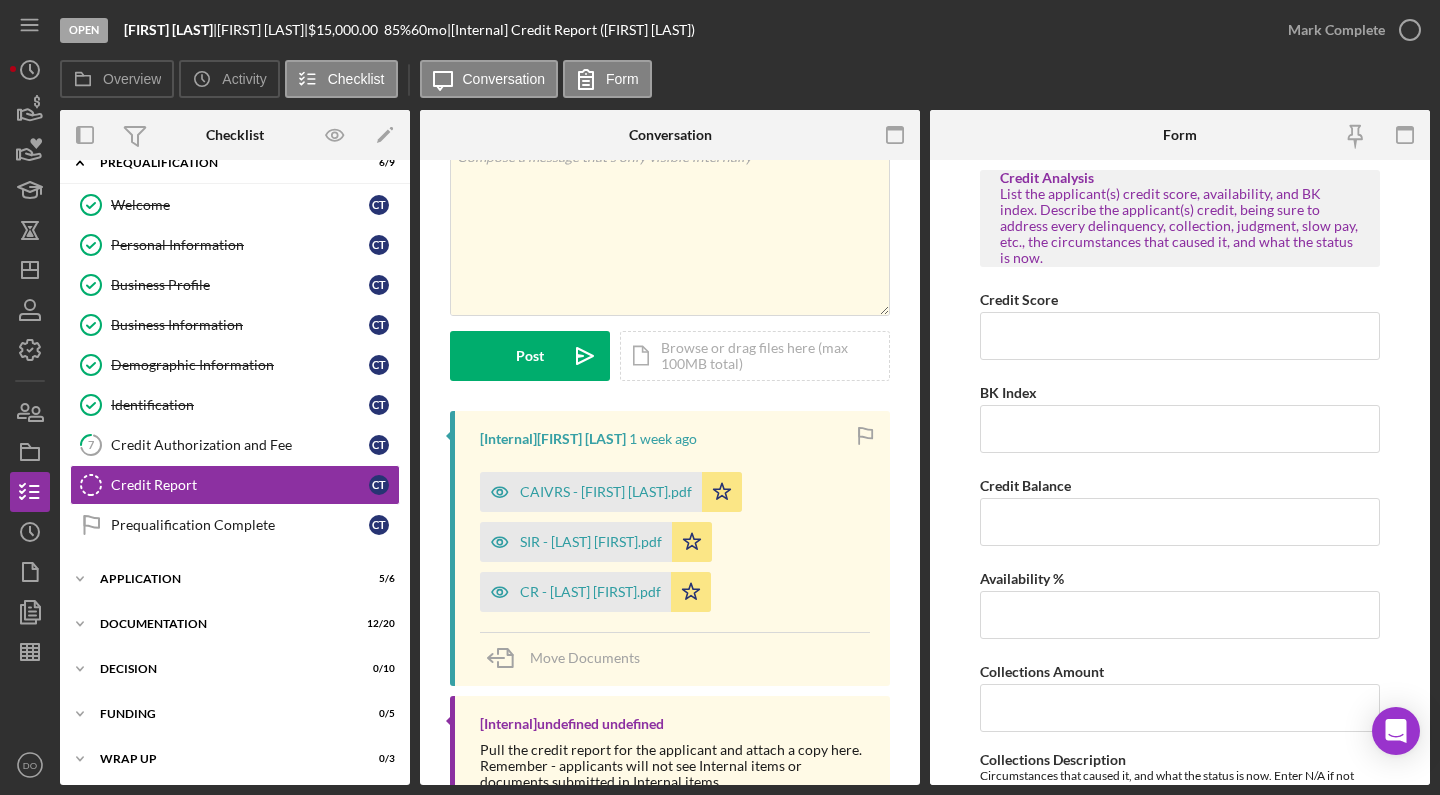 click on "Icon/Menu Icon/Dashboard Dashboard Navigation Divider Mobile Checklist Navigation Divider Mobile Credit Report Icon/Message Icon/Overflow Call [FIRST] Mark Complete Mark Complete Project Overview Icon/Link Copy File Request Link Chat with Support Icon/Menu Close Close Call [FIRST] Mark Complete Mark Complete Project Overview Icon/Link Copy File Request Link Chat with Support Icon/History Activity Loans Grants Educational Long-Term Icon/Dashboard Dashboard Clients Product Templates People Project Overview Checklist Icon/History History Documents Document Templates Sheets DO [FIRST] [LAST] Icon/Overflow Account Settings Organization Settings Permissions Chat with Support Support Articles Logout Icon/Menu Close Close Account Settings Organization Settings Permissions Chat with Support Support Articles Logout" at bounding box center [35, 392] 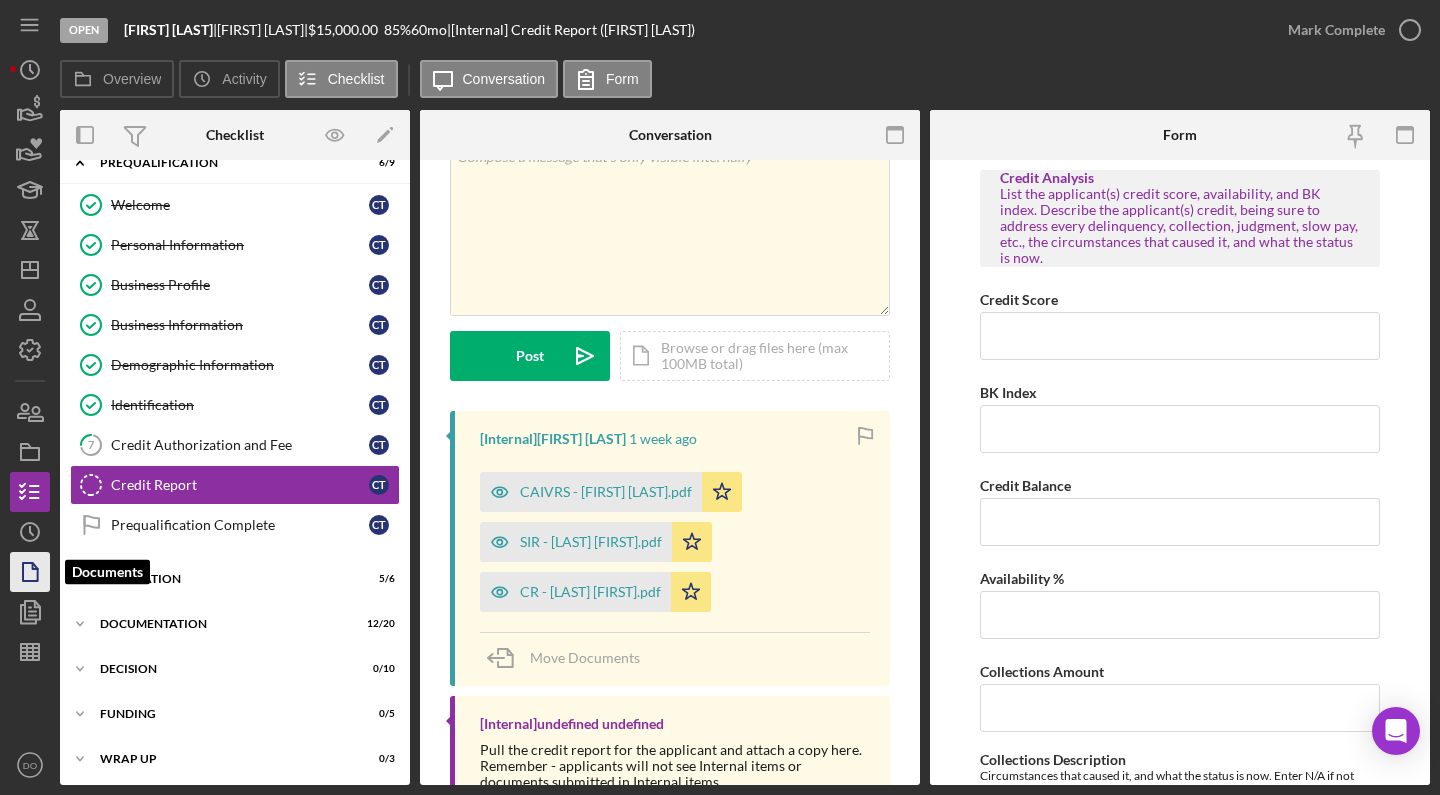 click 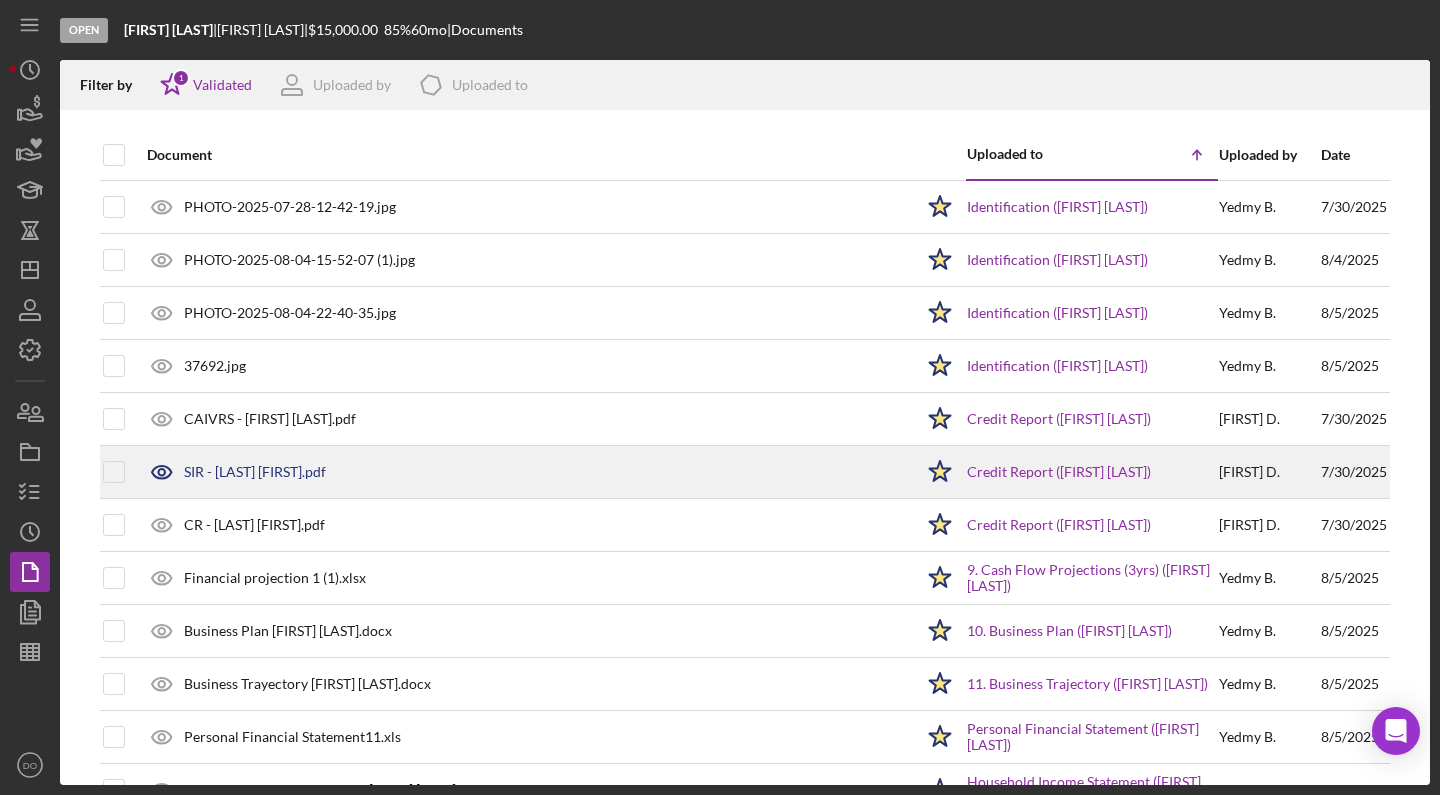 scroll, scrollTop: 13, scrollLeft: 0, axis: vertical 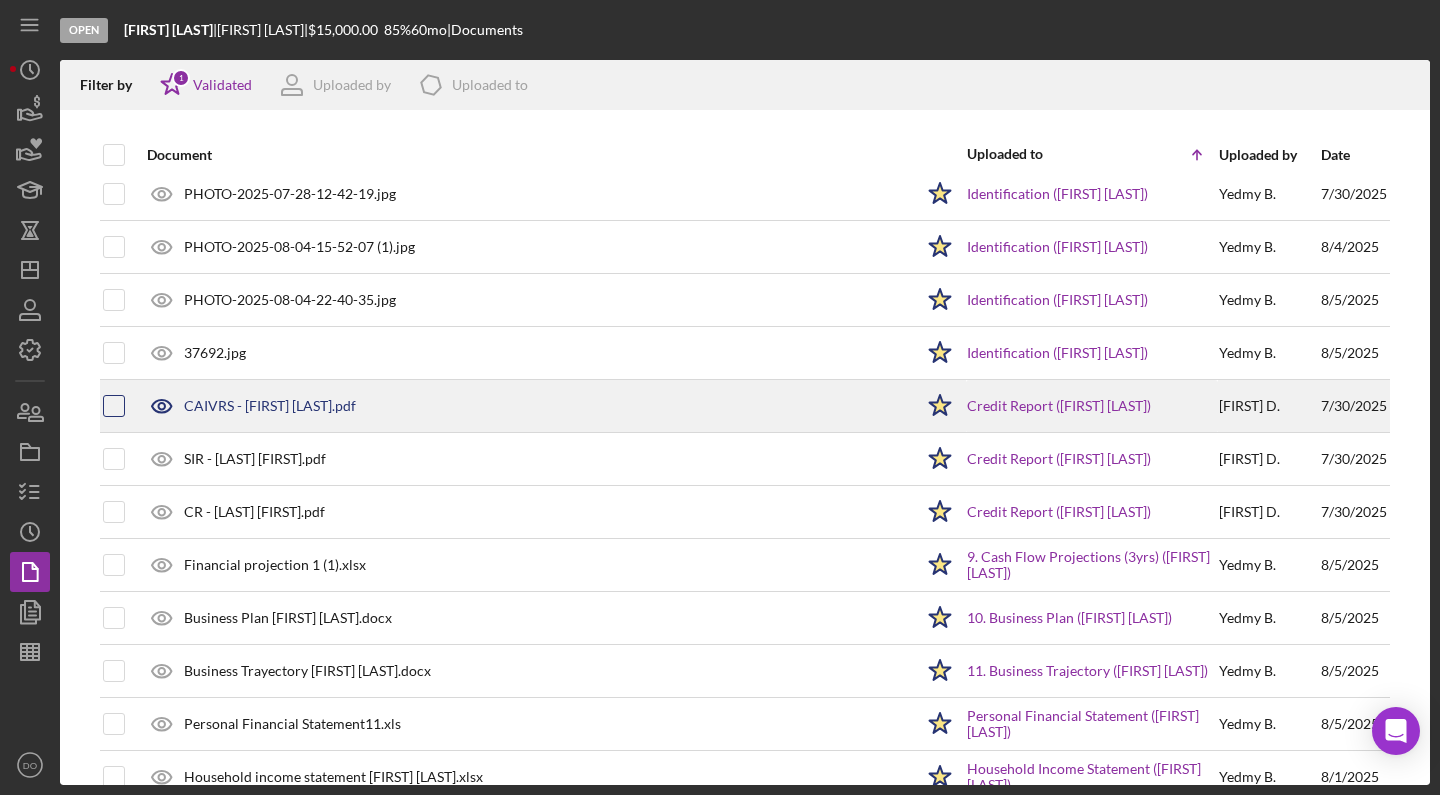 click at bounding box center [114, 406] 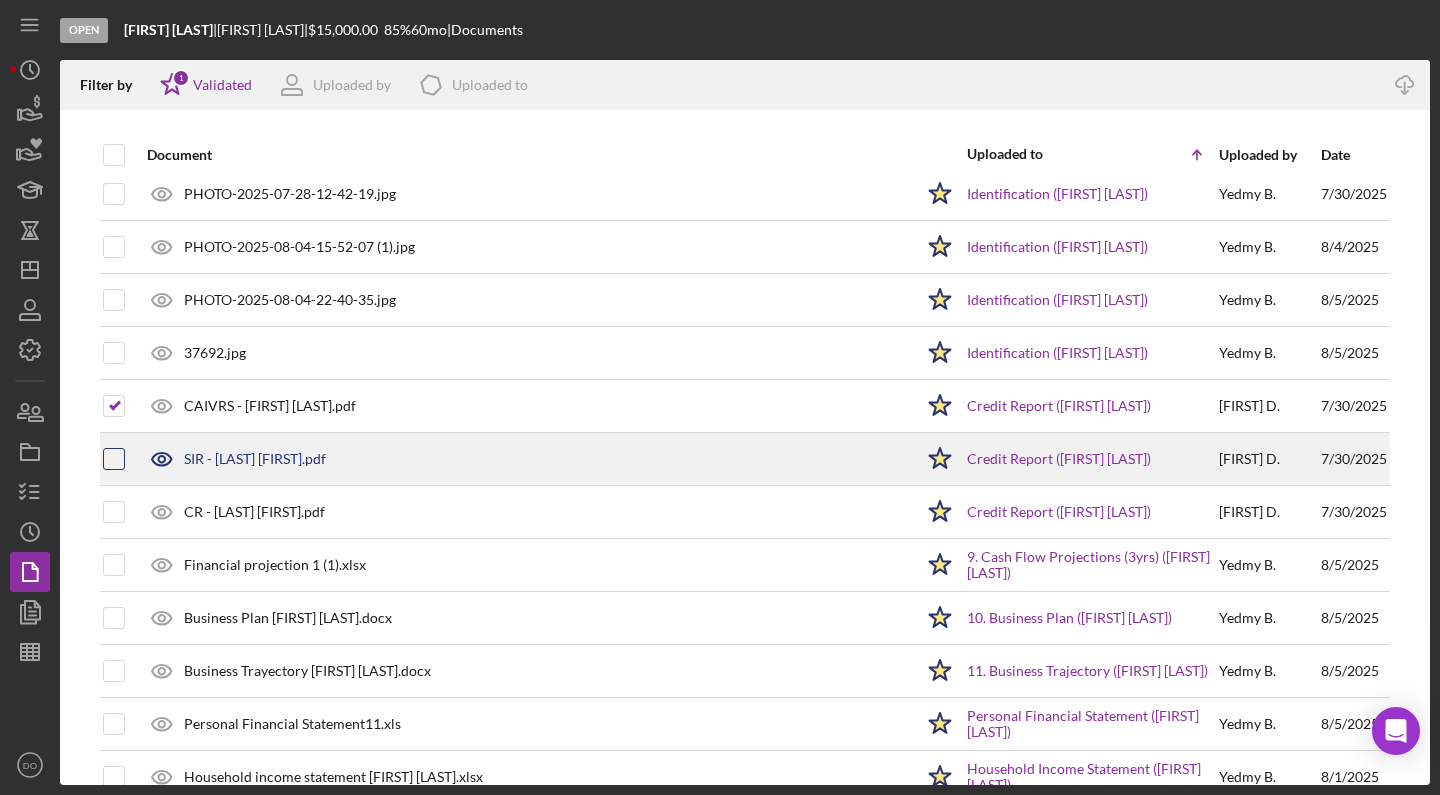 click at bounding box center [114, 459] 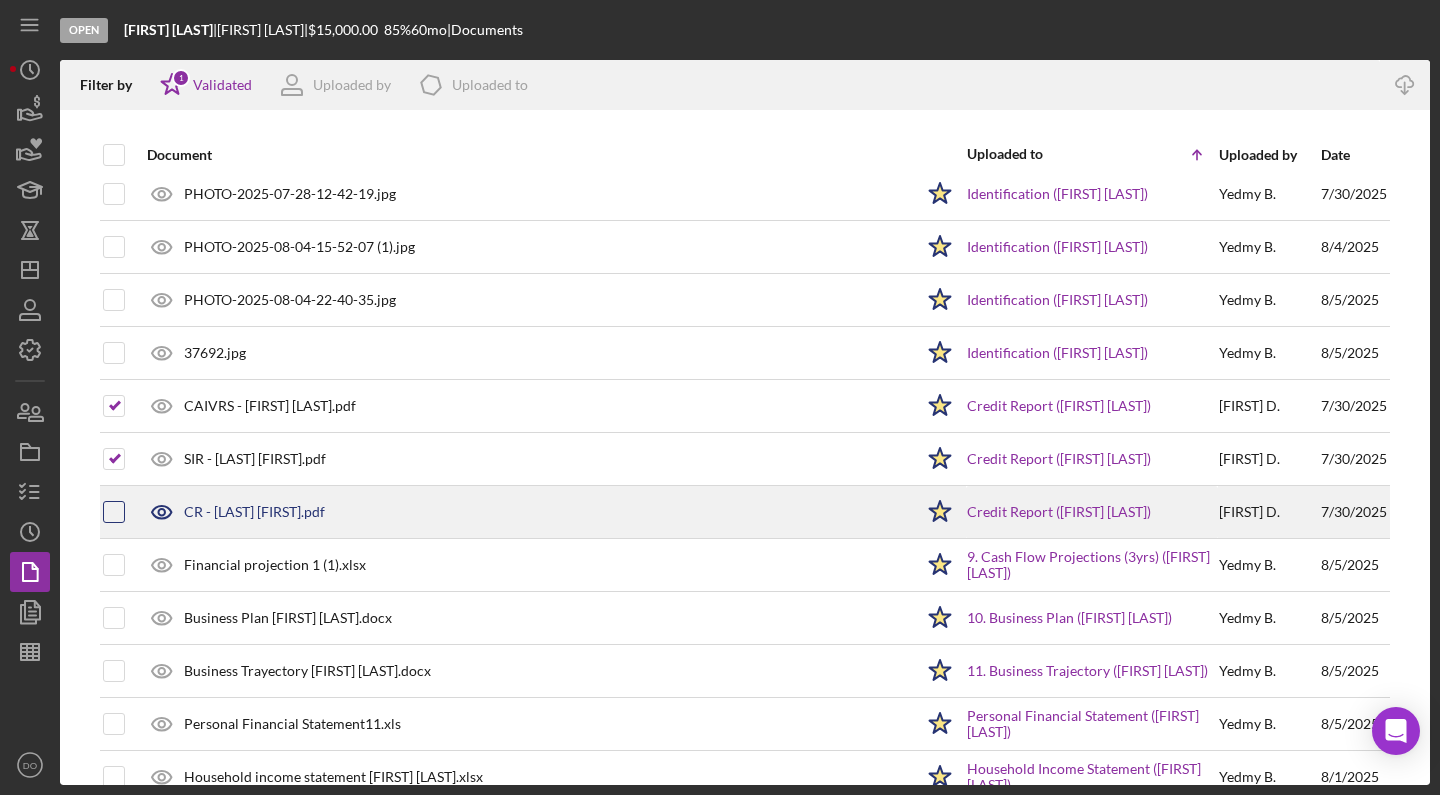 click at bounding box center [114, 512] 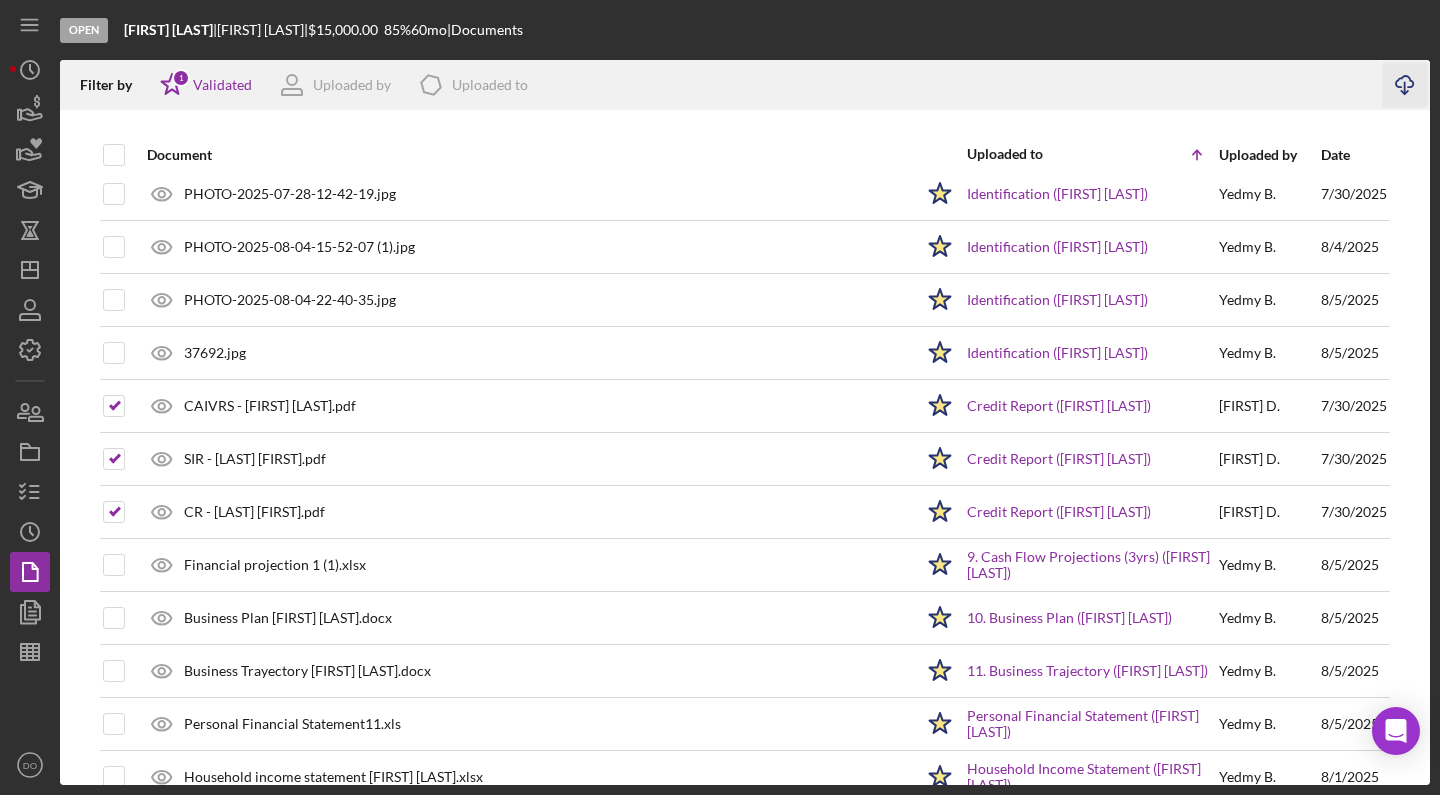 click on "Icon/Download" 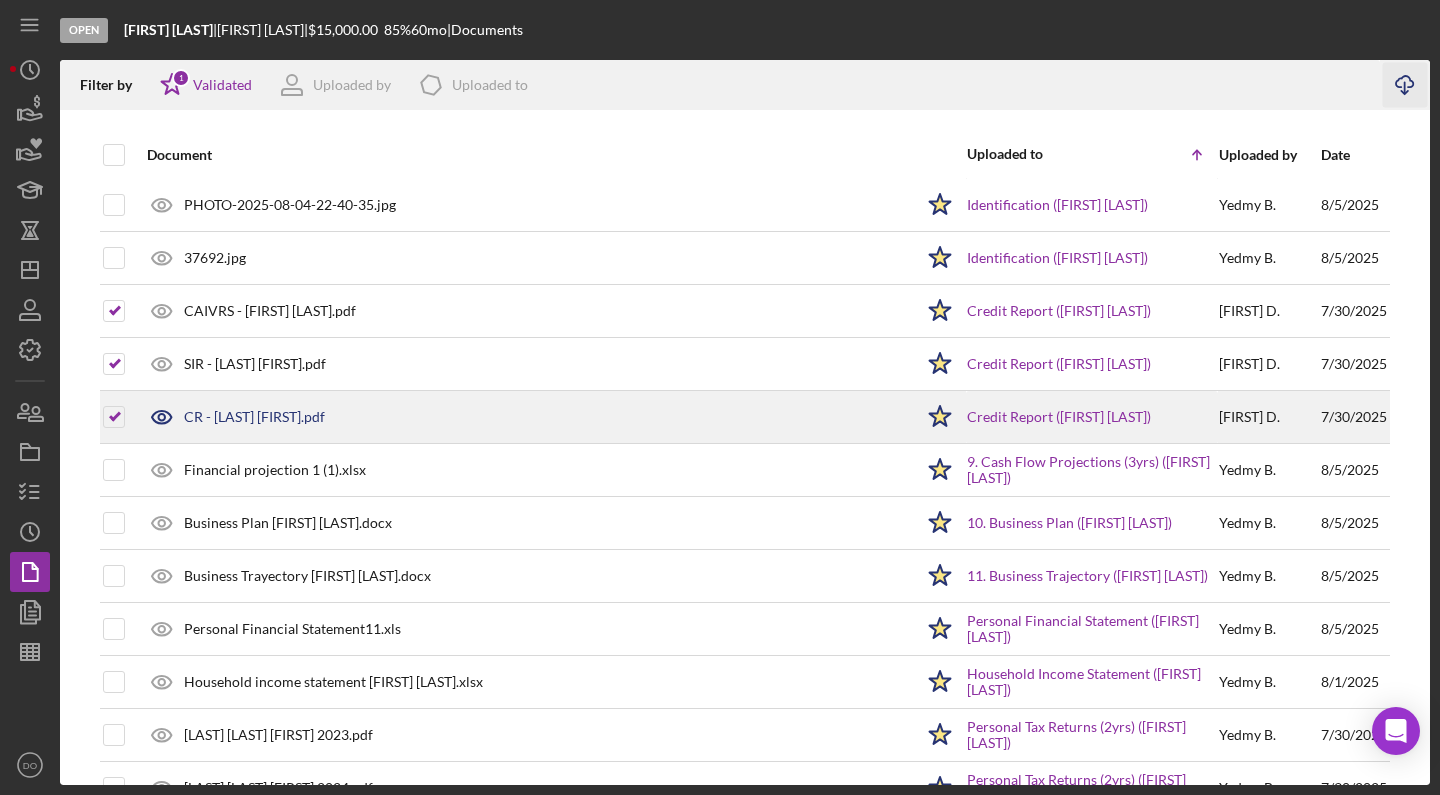 scroll, scrollTop: 0, scrollLeft: 0, axis: both 